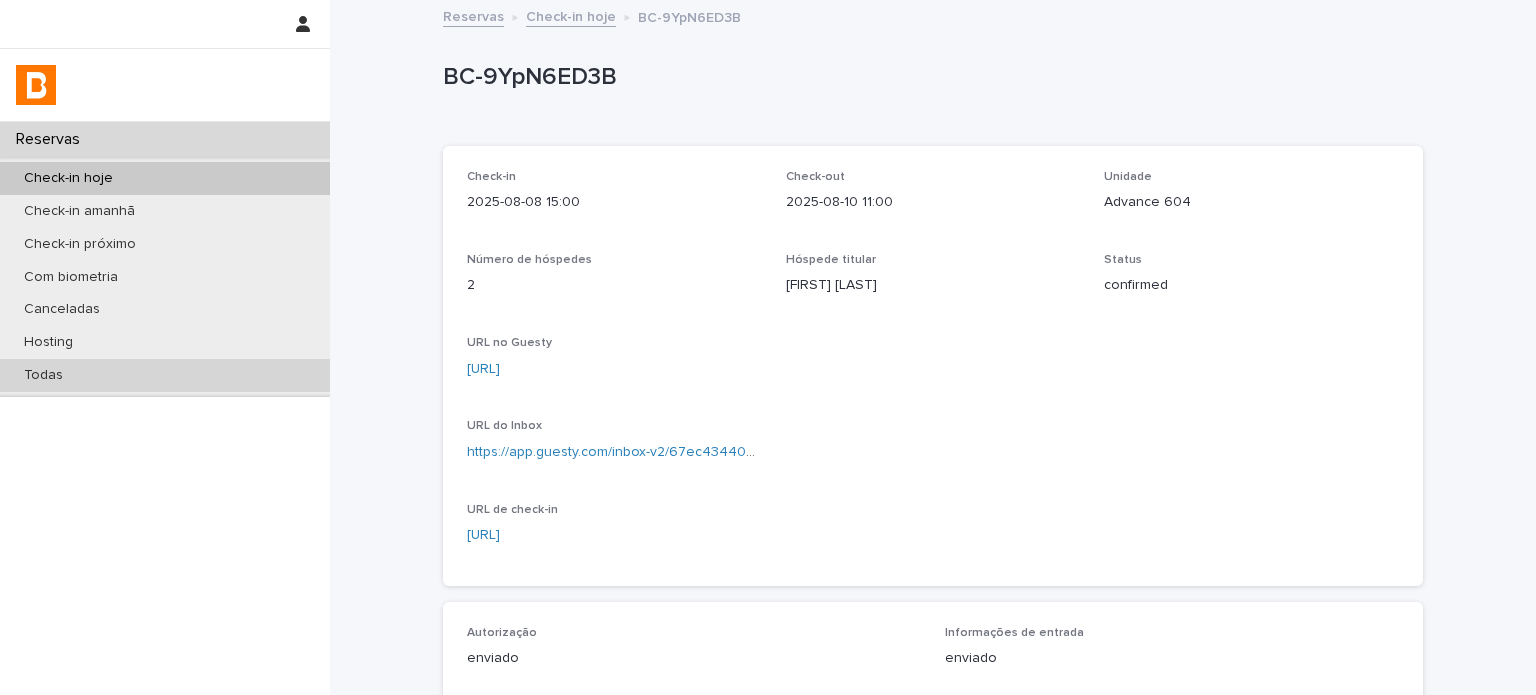 scroll, scrollTop: 0, scrollLeft: 0, axis: both 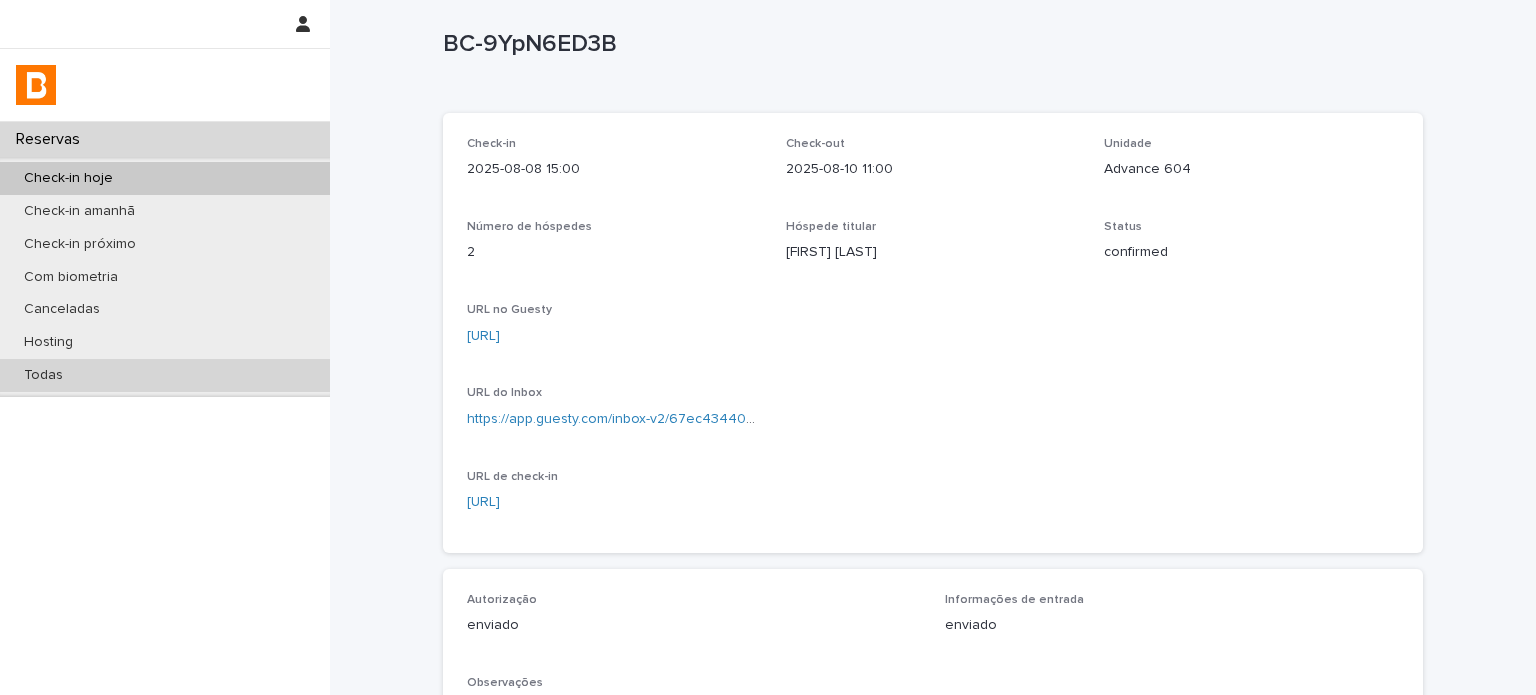 click on "Todas" at bounding box center [165, 375] 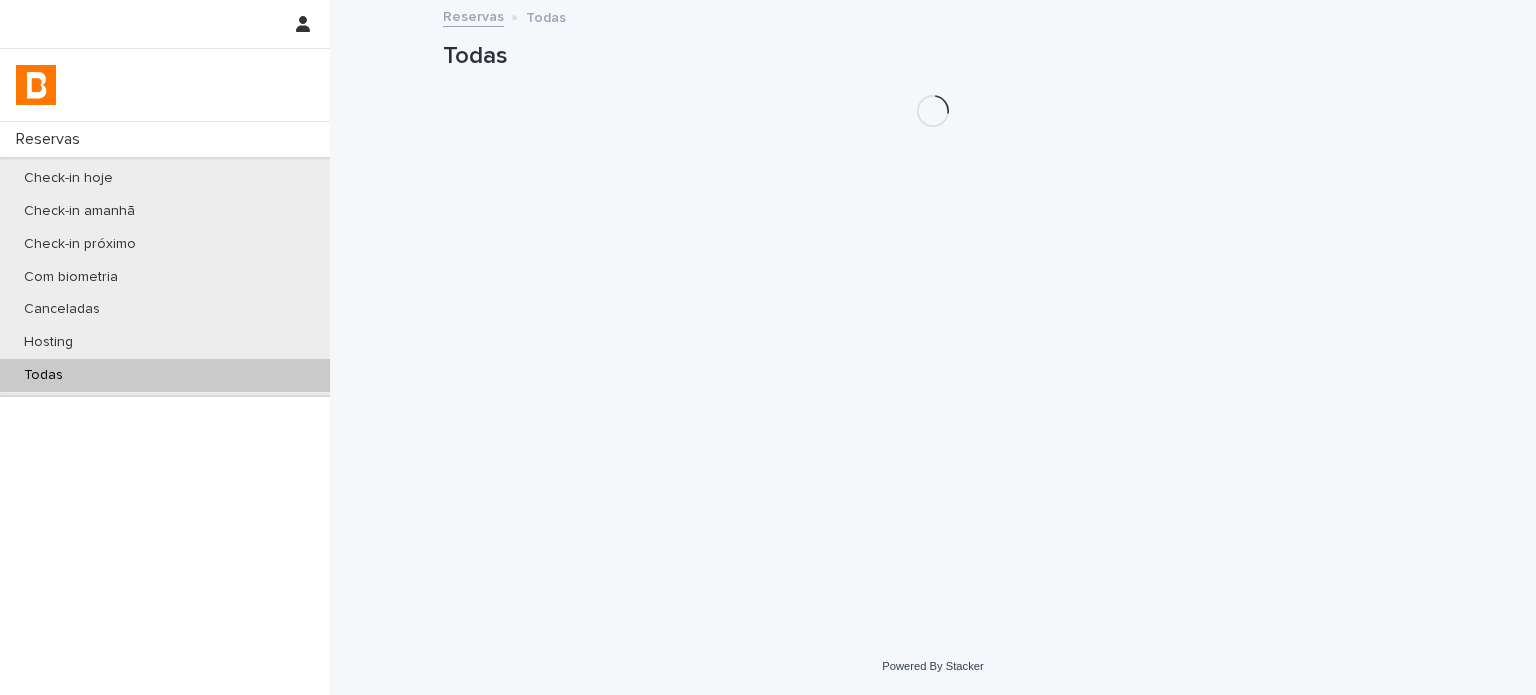 scroll, scrollTop: 0, scrollLeft: 0, axis: both 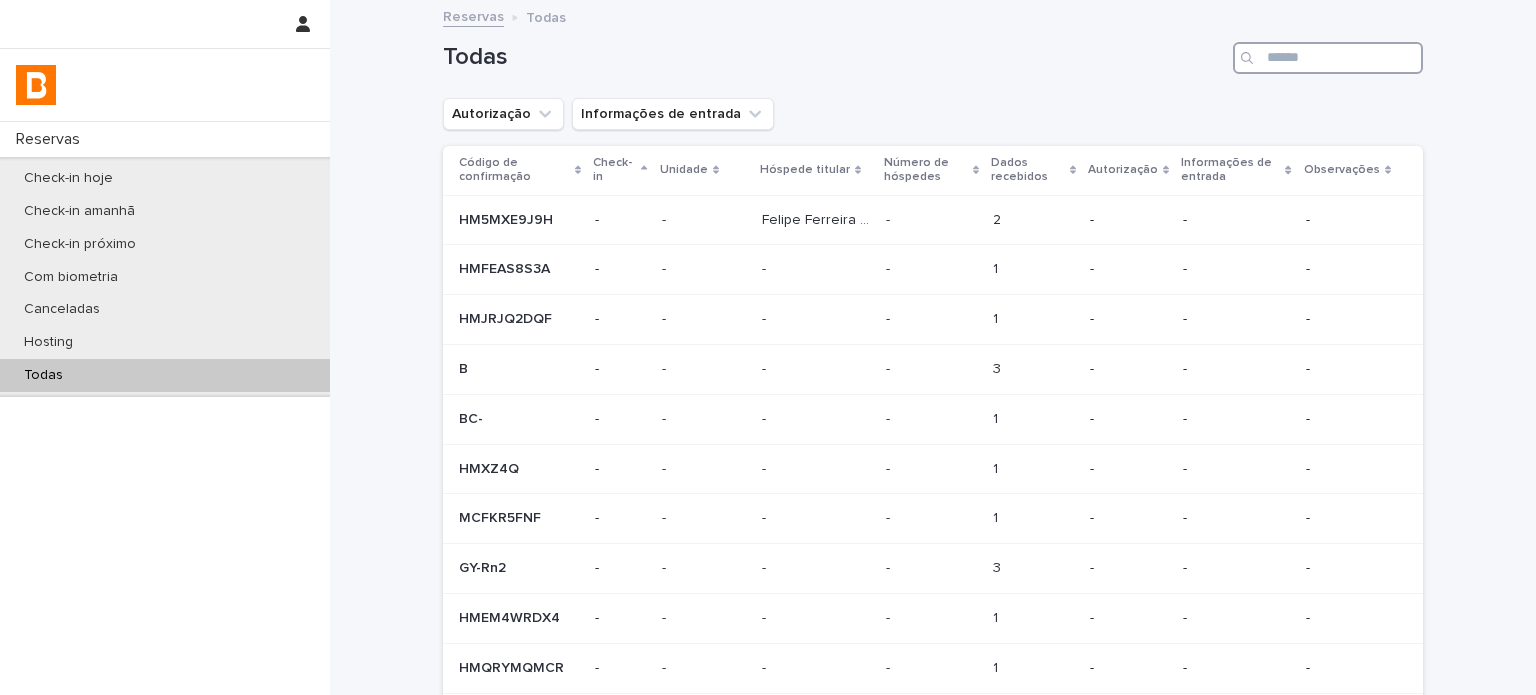 click at bounding box center (1328, 58) 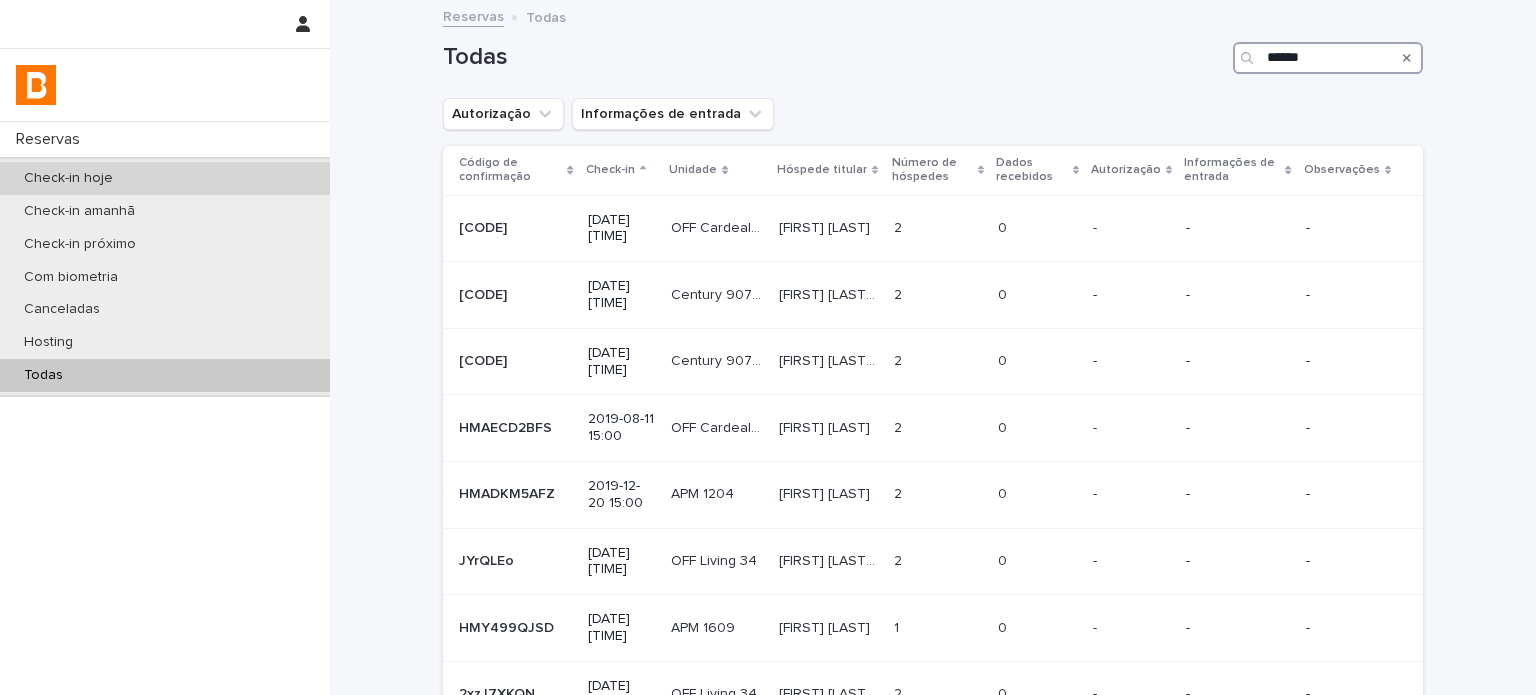 type on "******" 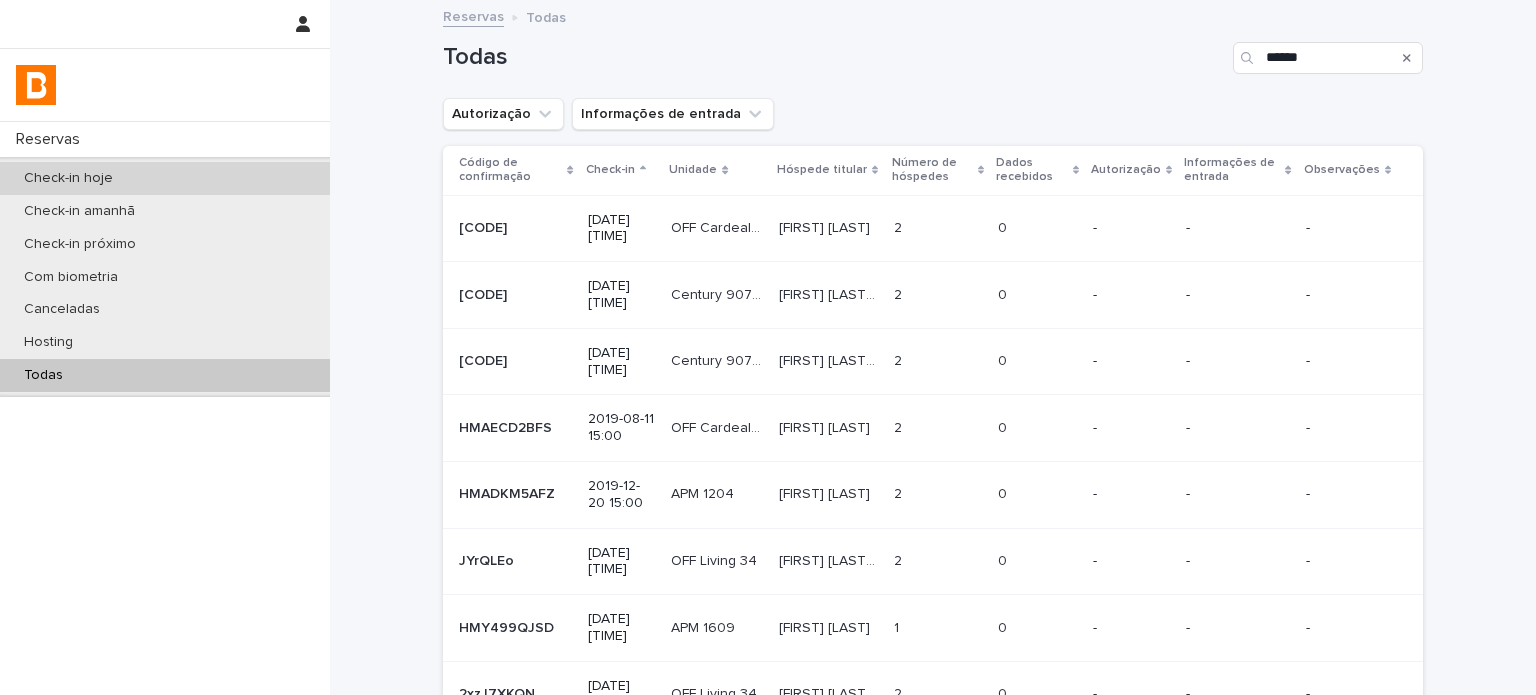 click on "Check-in hoje" at bounding box center (165, 178) 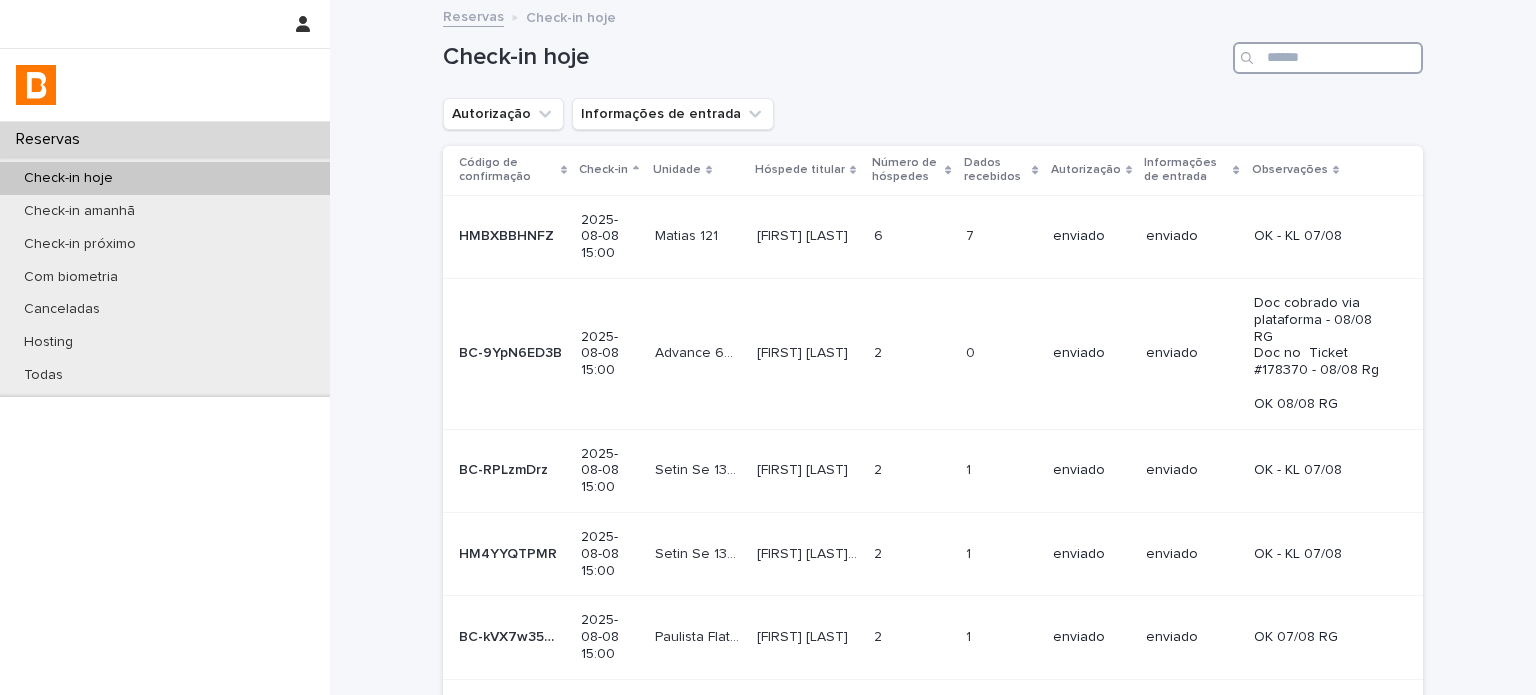 click at bounding box center [1328, 58] 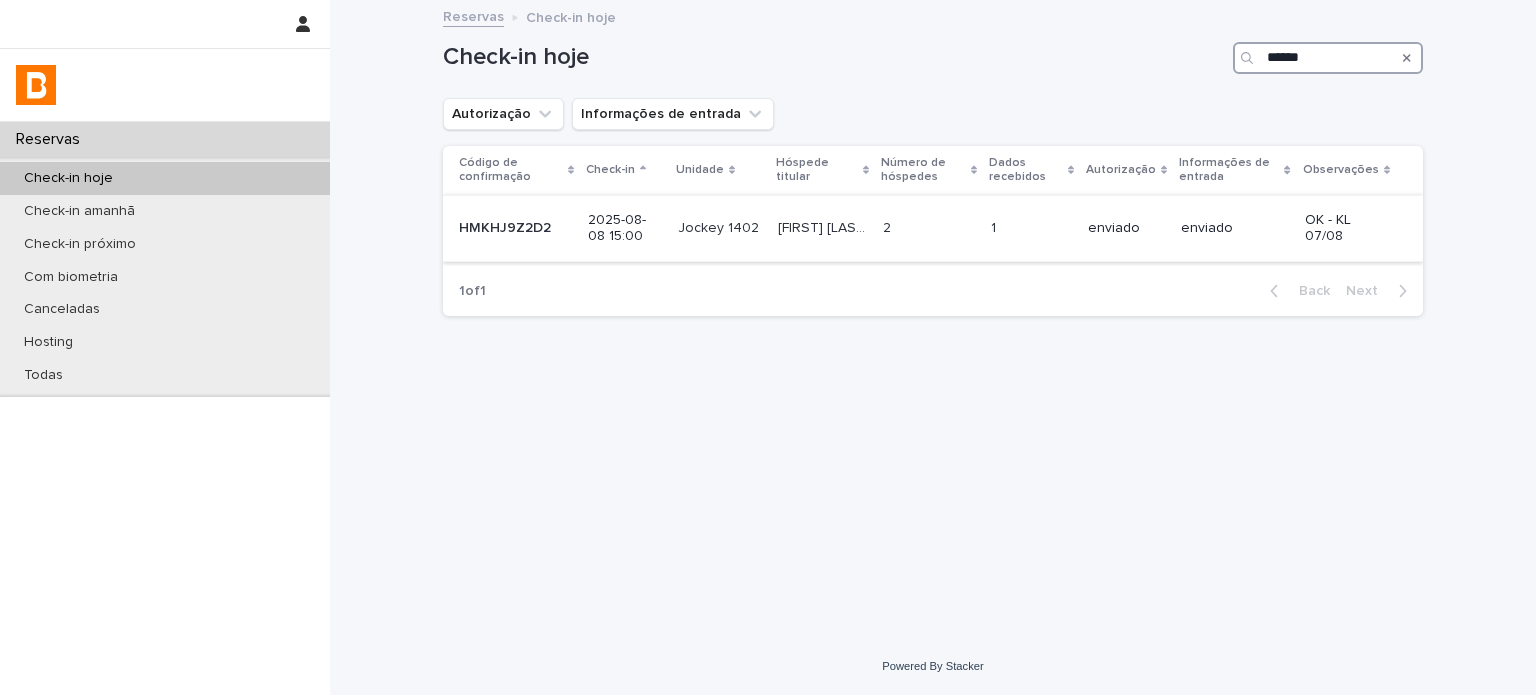 type on "******" 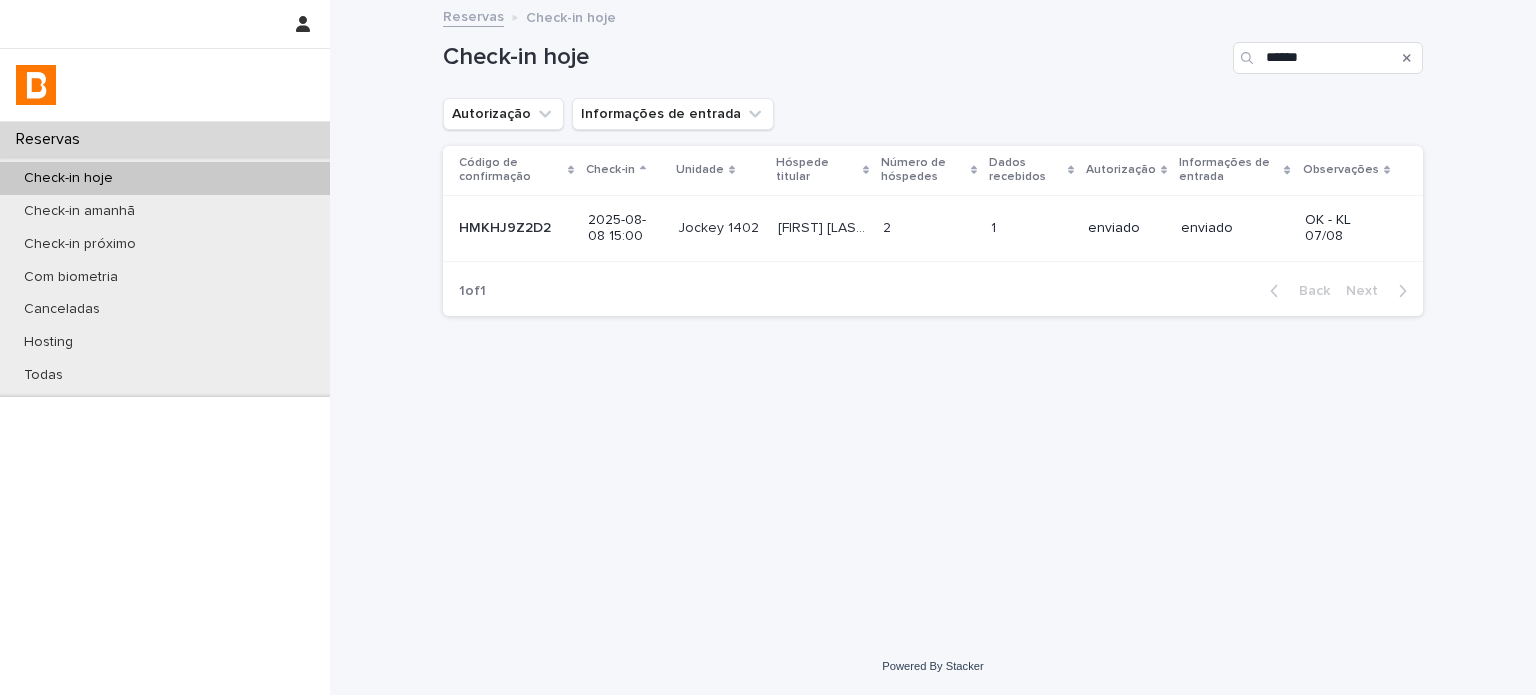click at bounding box center (929, 228) 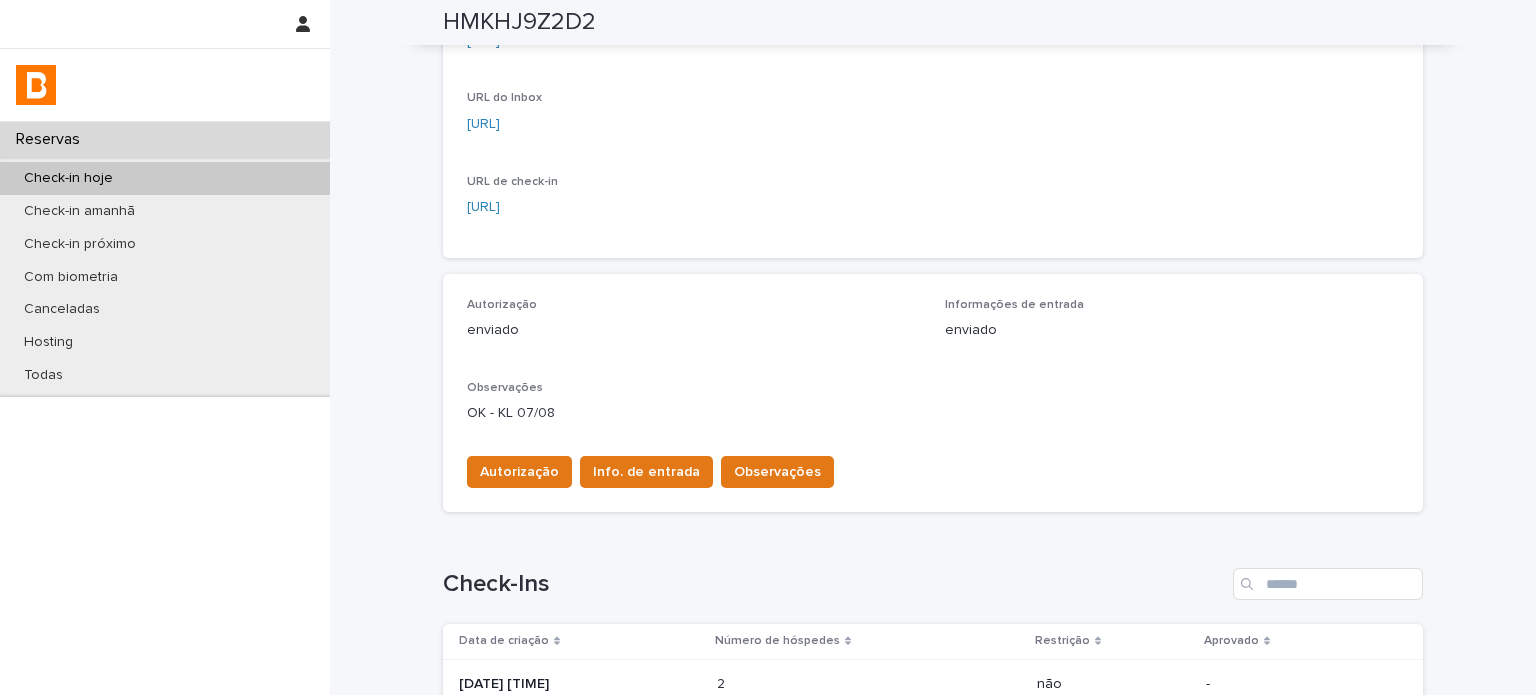 scroll, scrollTop: 400, scrollLeft: 0, axis: vertical 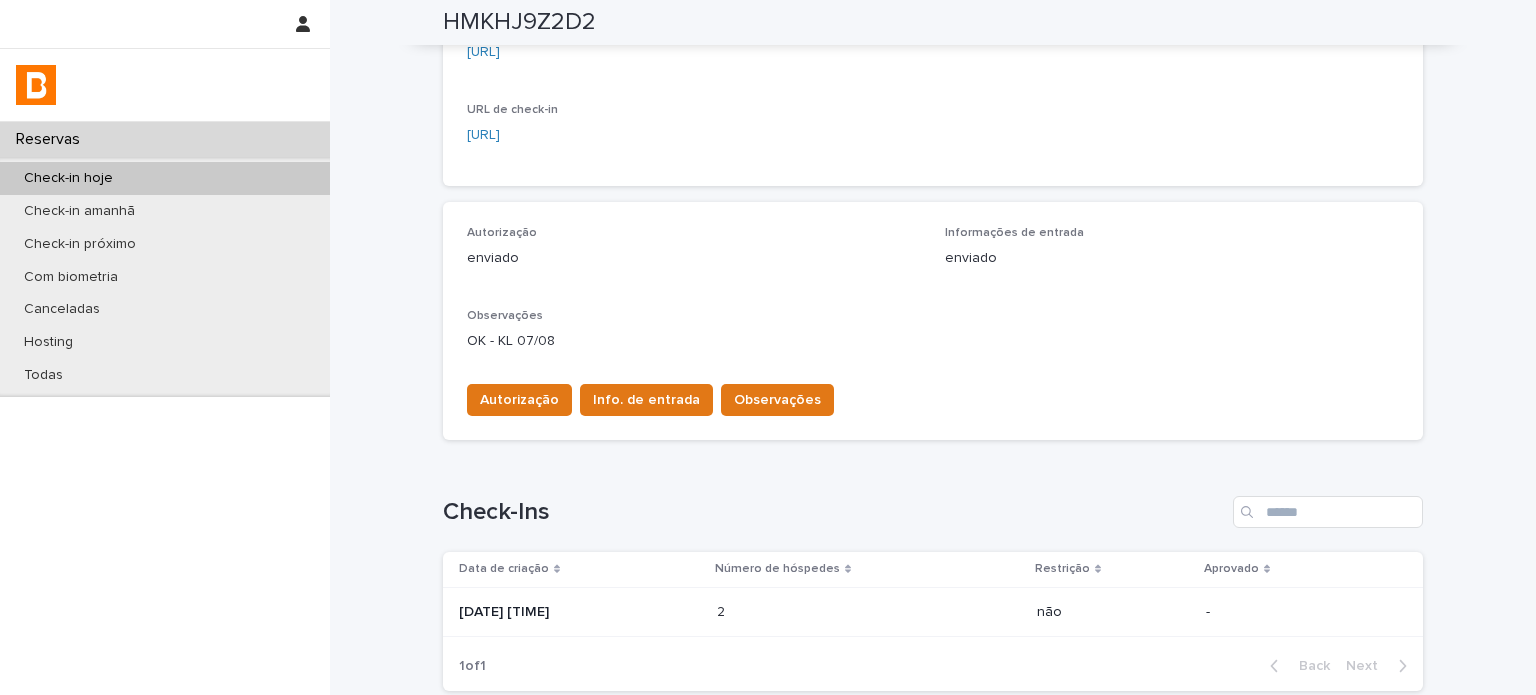click on "[DATE] [TIME]" at bounding box center (580, 612) 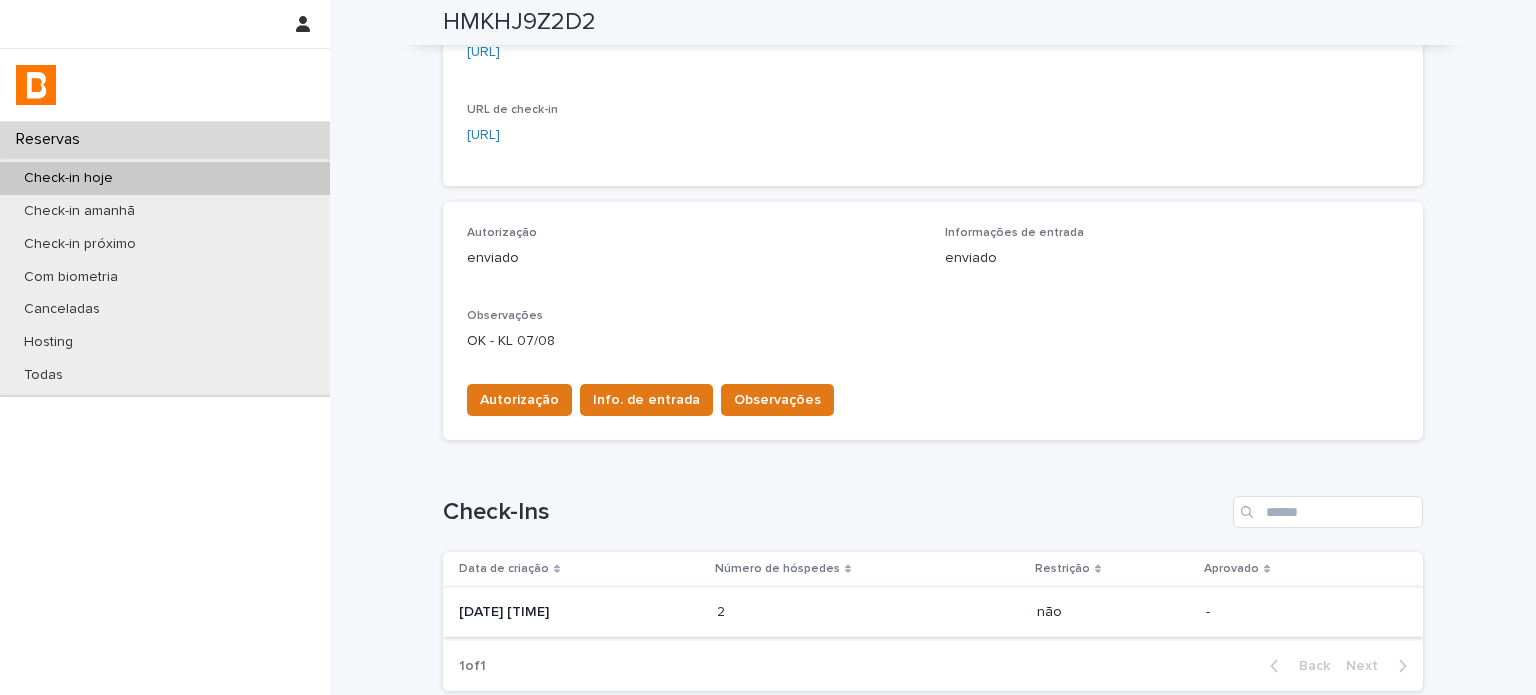 scroll, scrollTop: 0, scrollLeft: 0, axis: both 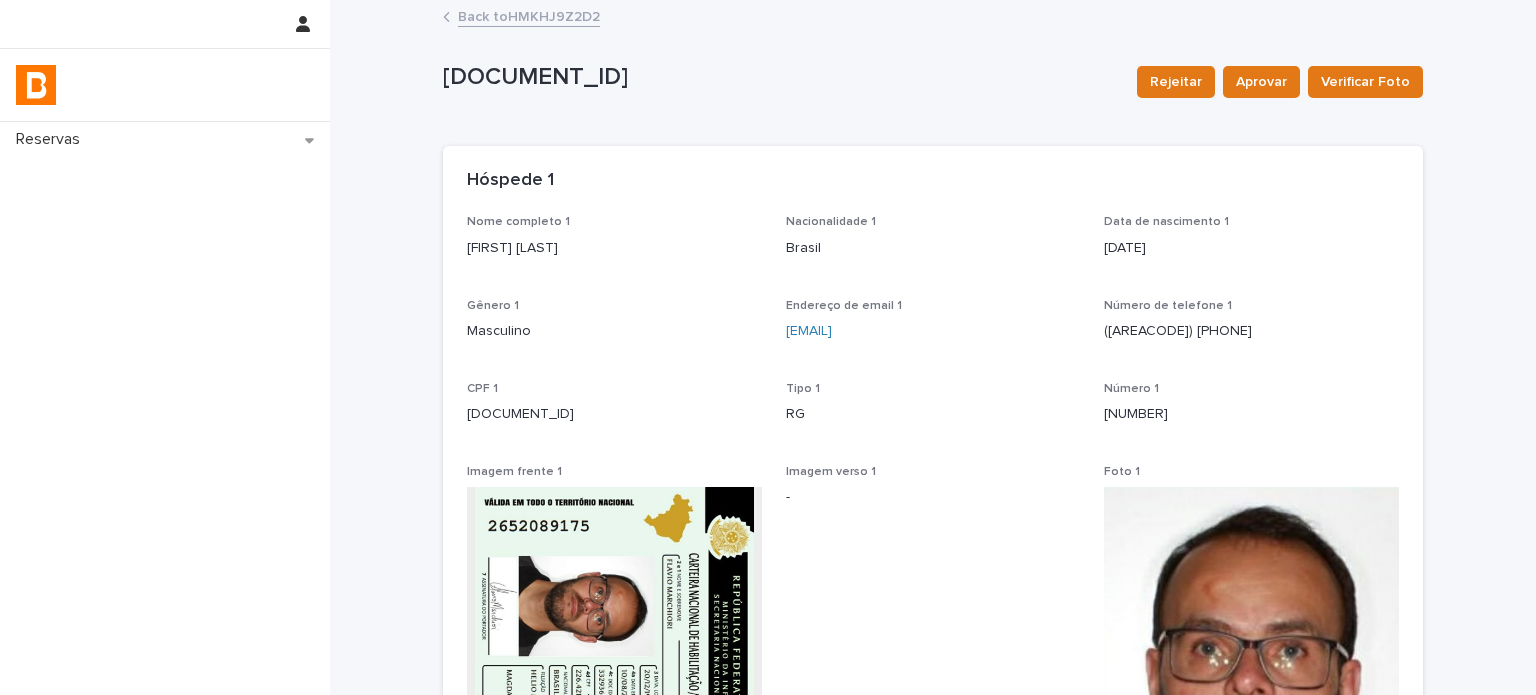 click on "Back to  HMKHJ9Z2D2" at bounding box center [529, 15] 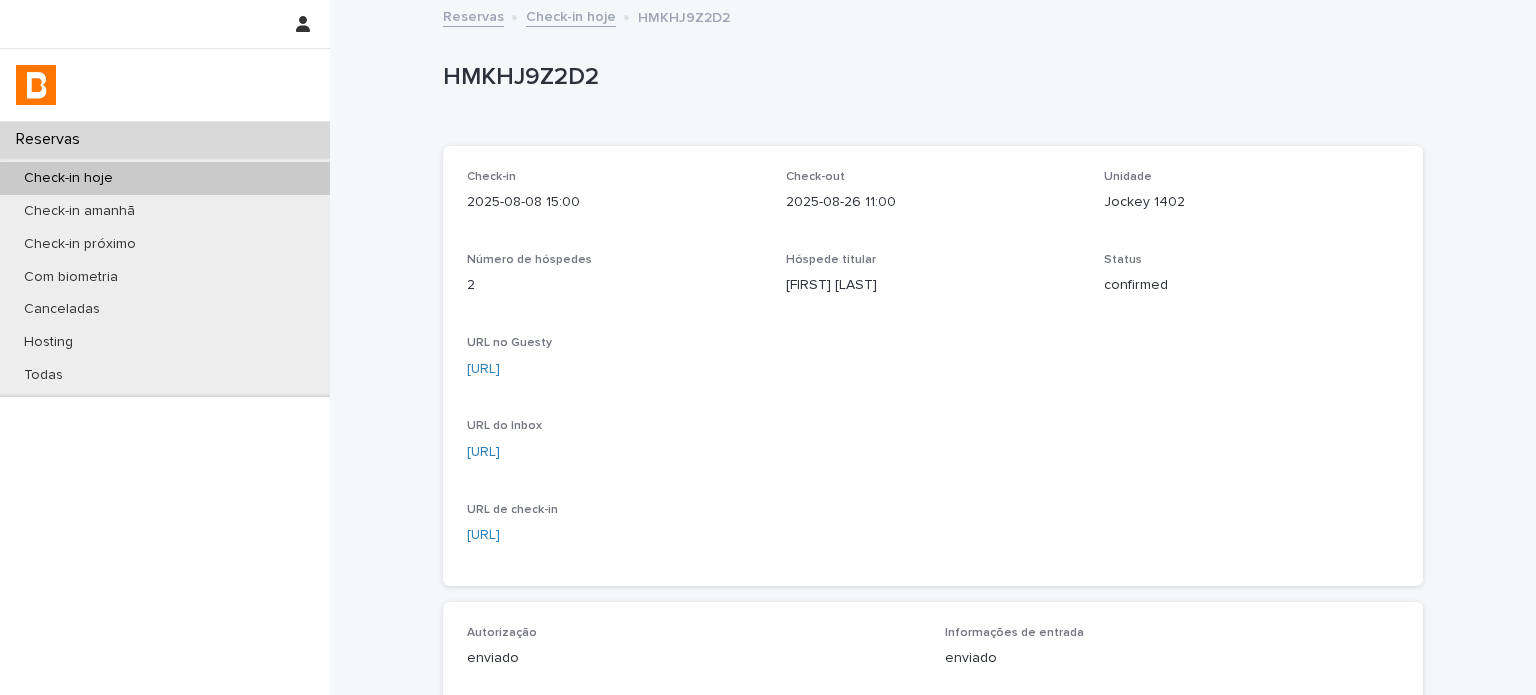 click on "HMKHJ9Z2D2" at bounding box center [929, 77] 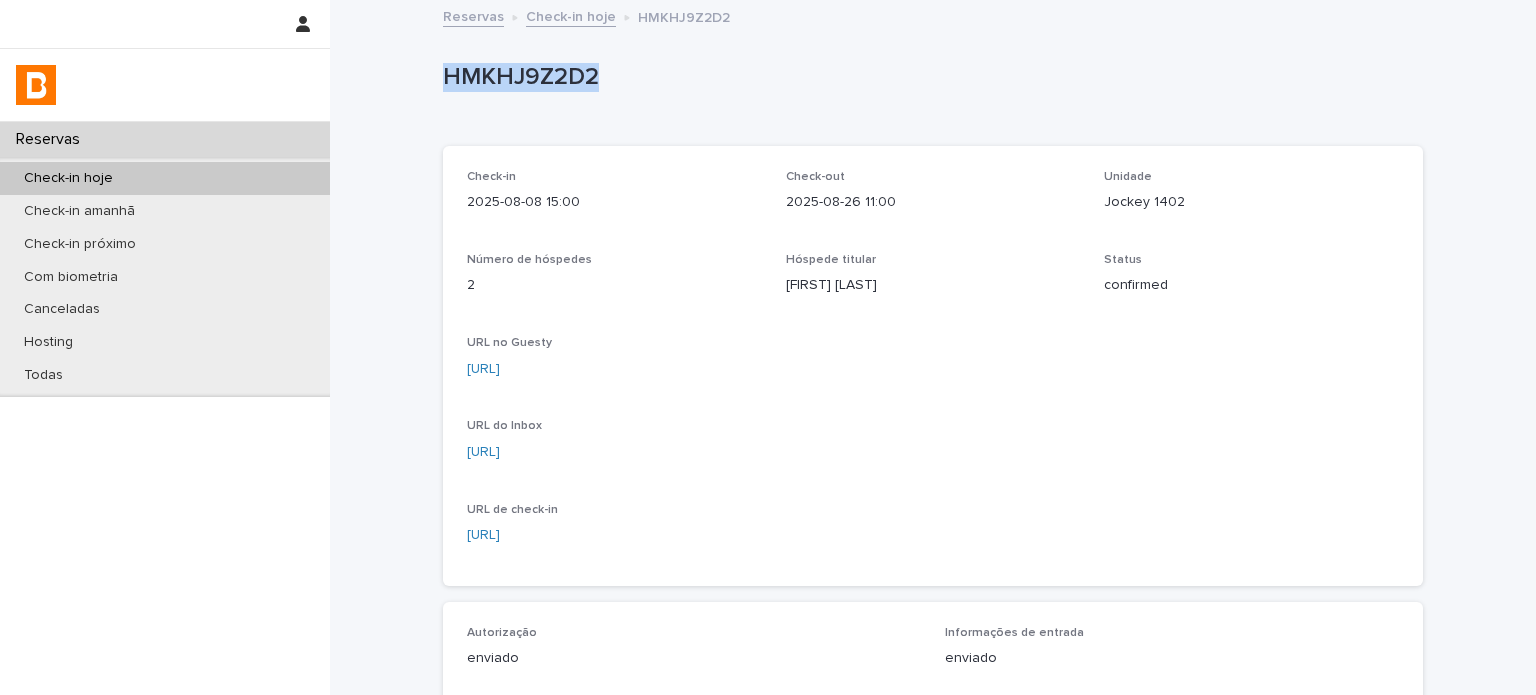 click on "HMKHJ9Z2D2" at bounding box center [929, 77] 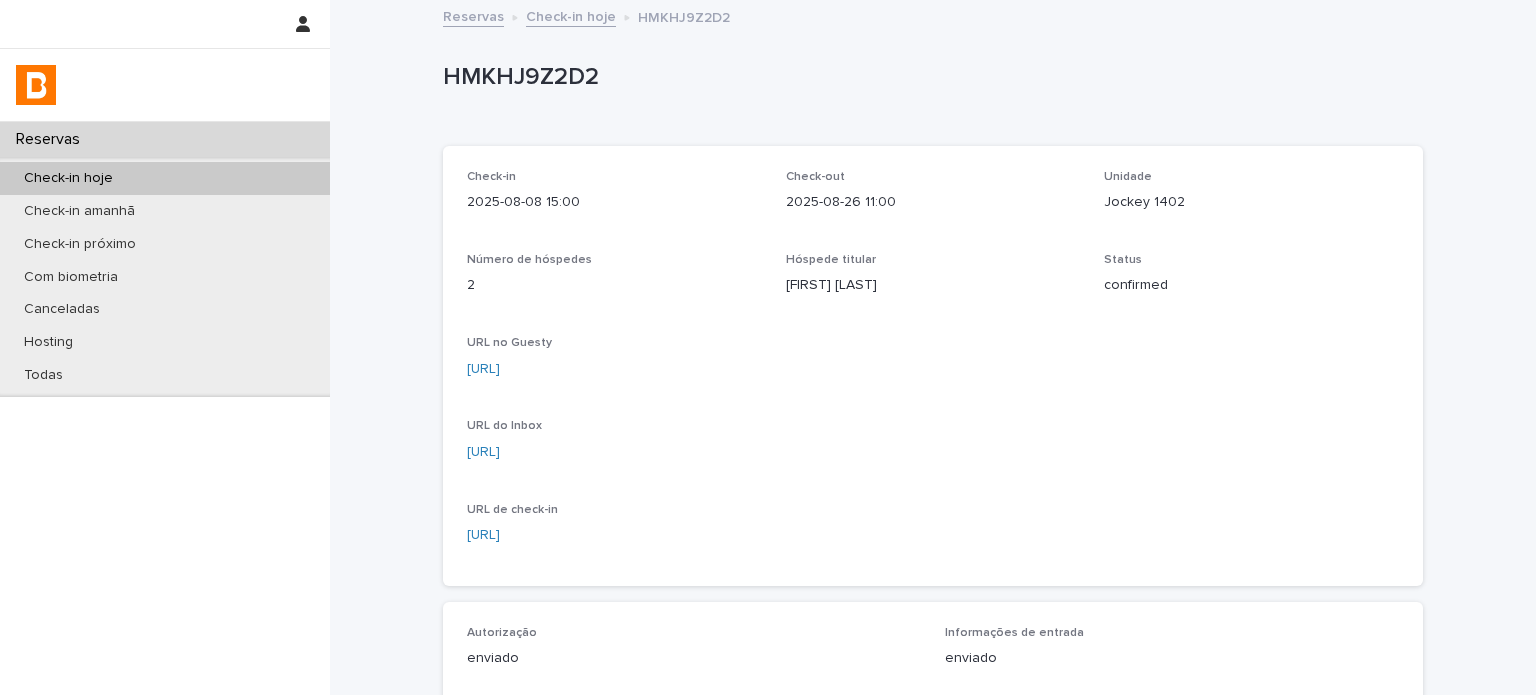click on "Jockey 1402" at bounding box center [1251, 202] 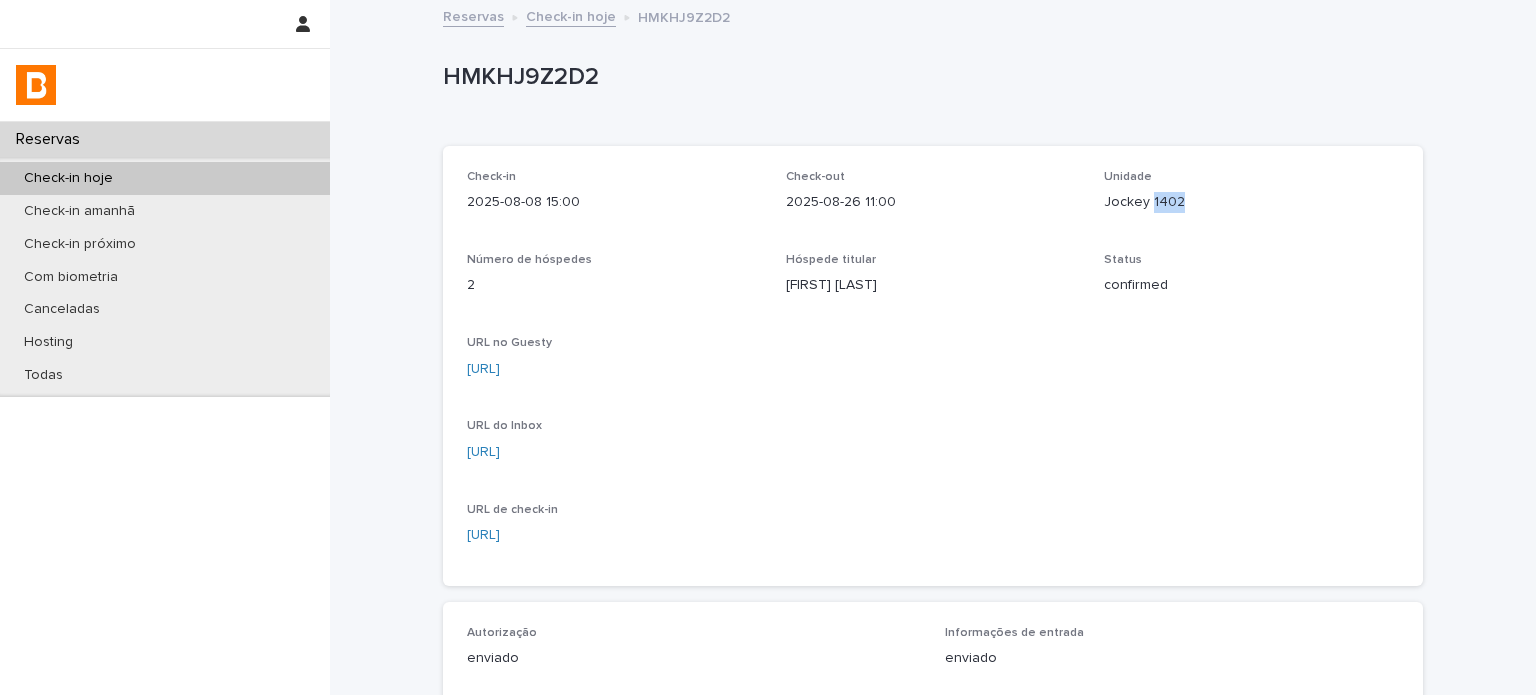 click on "Jockey 1402" at bounding box center [1251, 202] 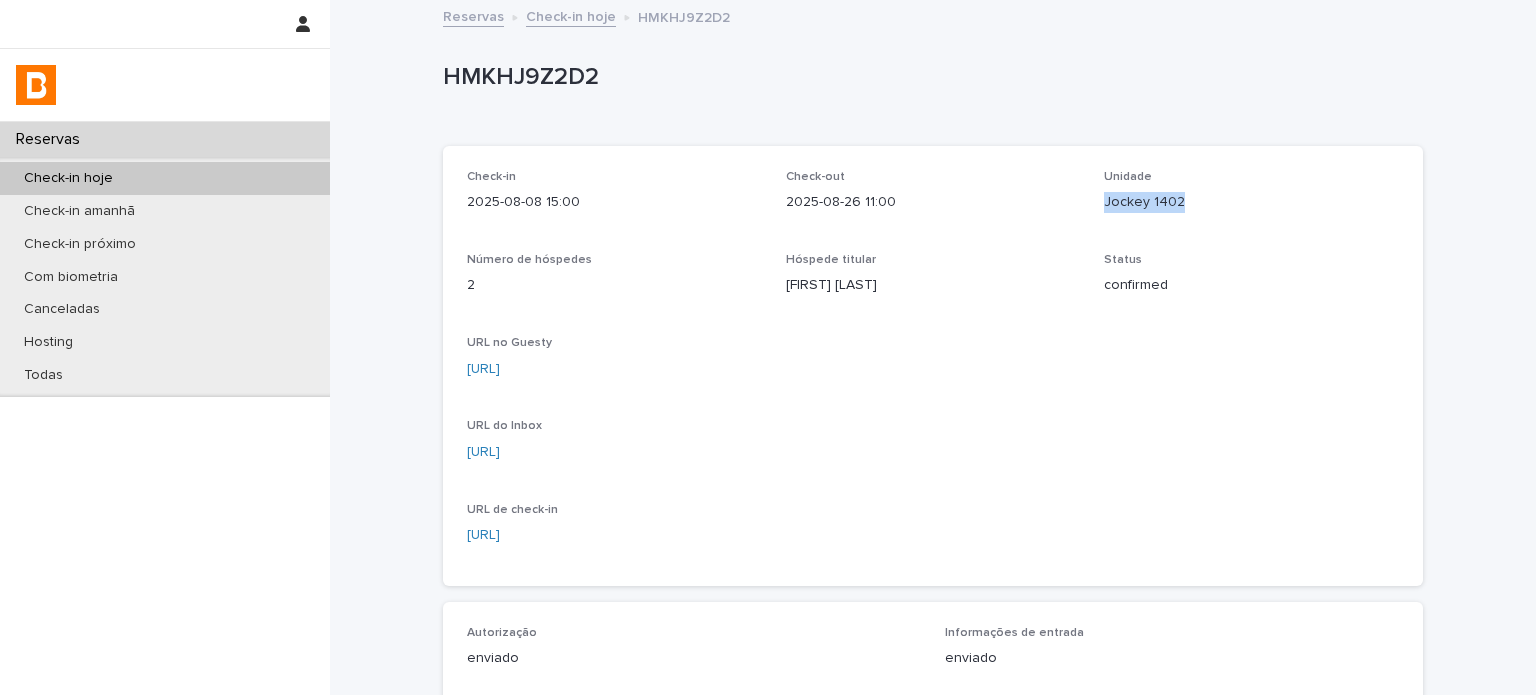 click on "Jockey 1402" at bounding box center (1251, 202) 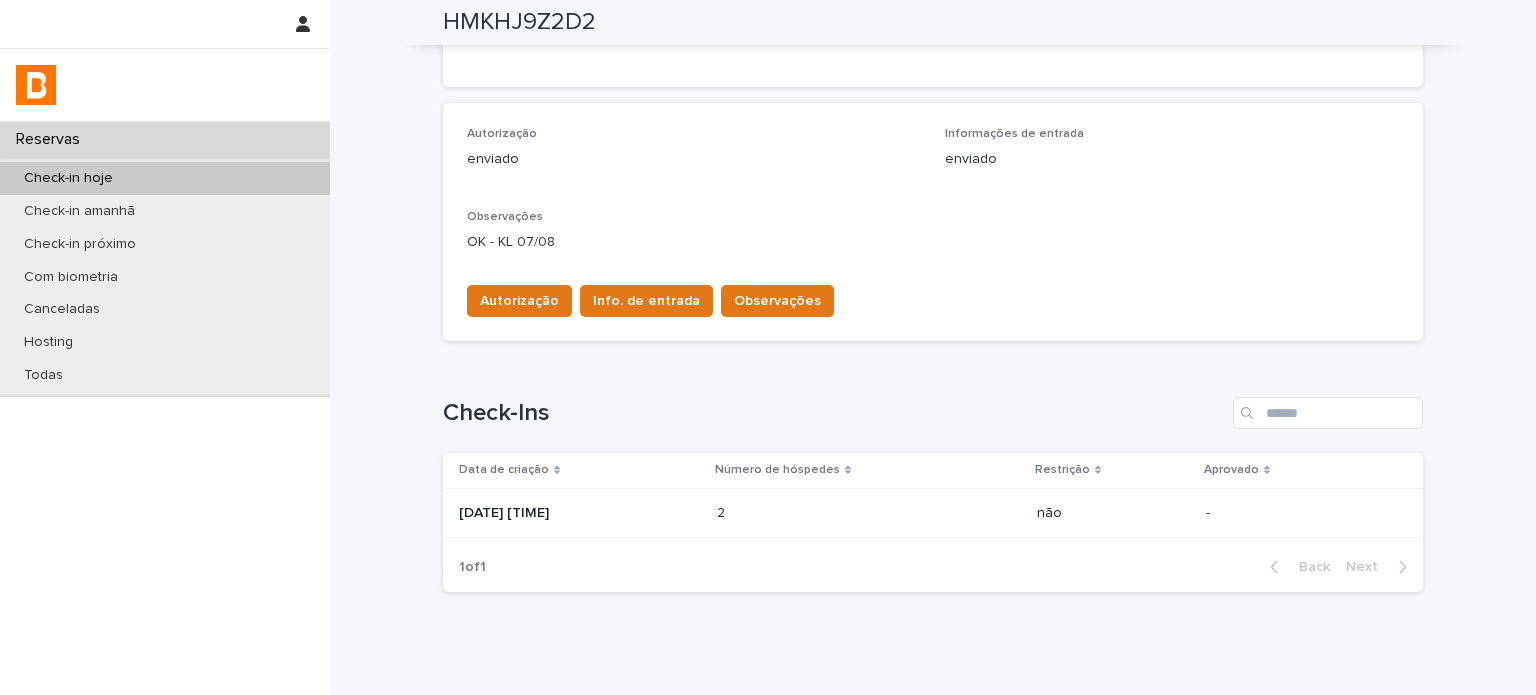 scroll, scrollTop: 500, scrollLeft: 0, axis: vertical 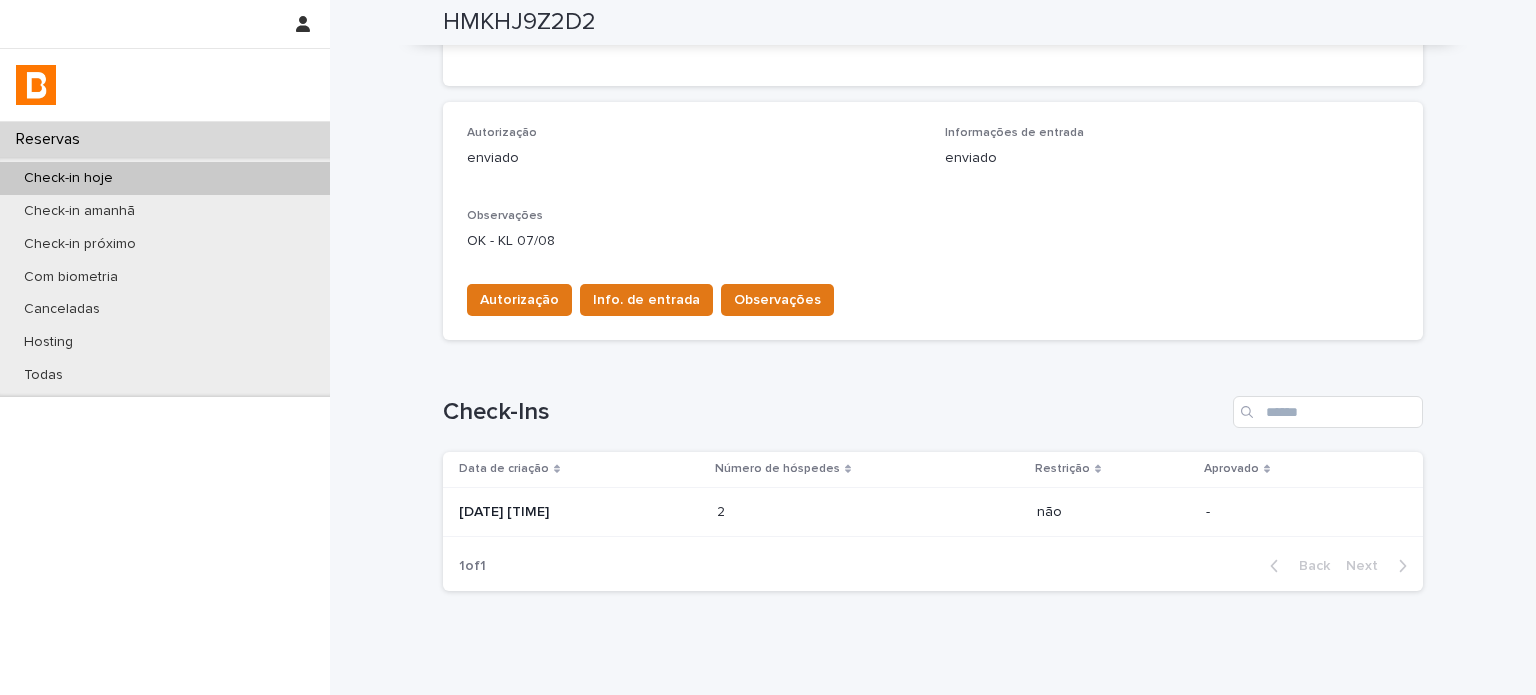 click on "[DATE] [TIME]" at bounding box center (580, 512) 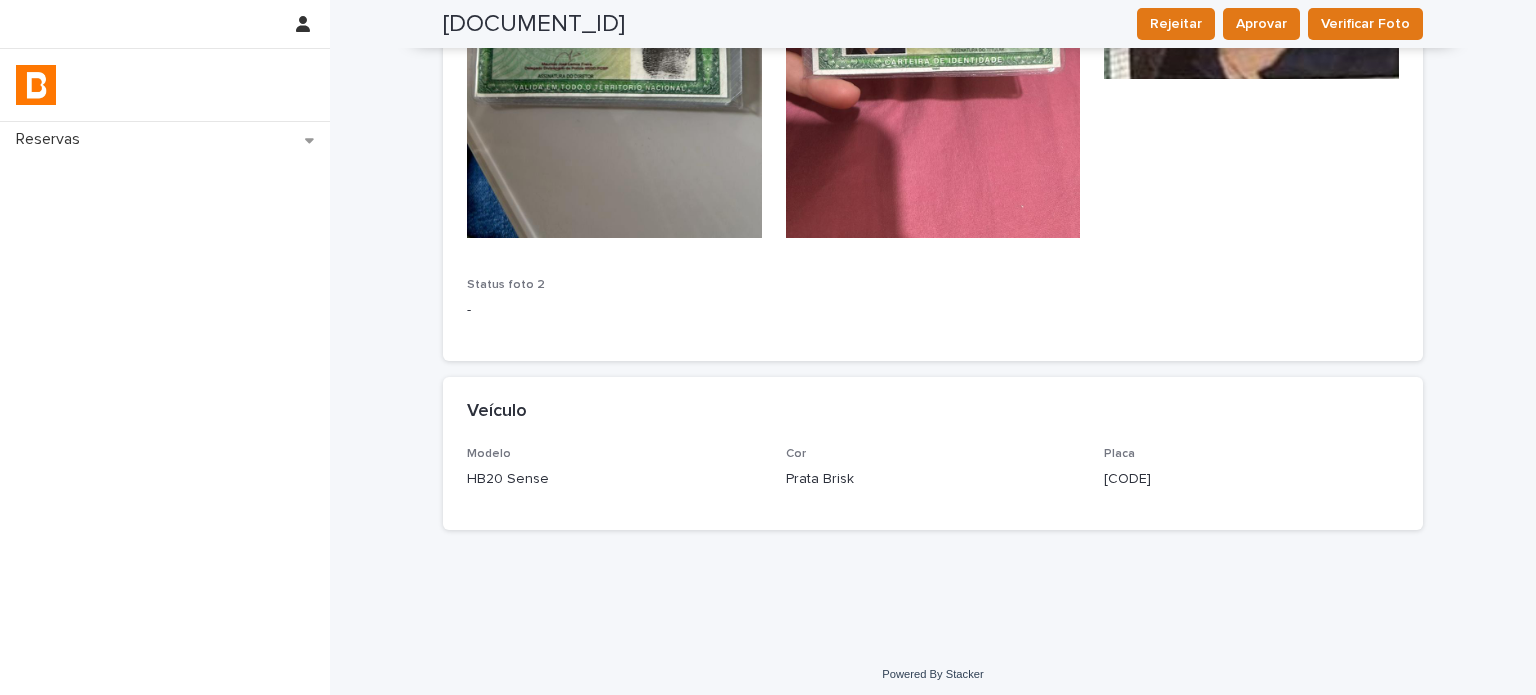 scroll, scrollTop: 1665, scrollLeft: 0, axis: vertical 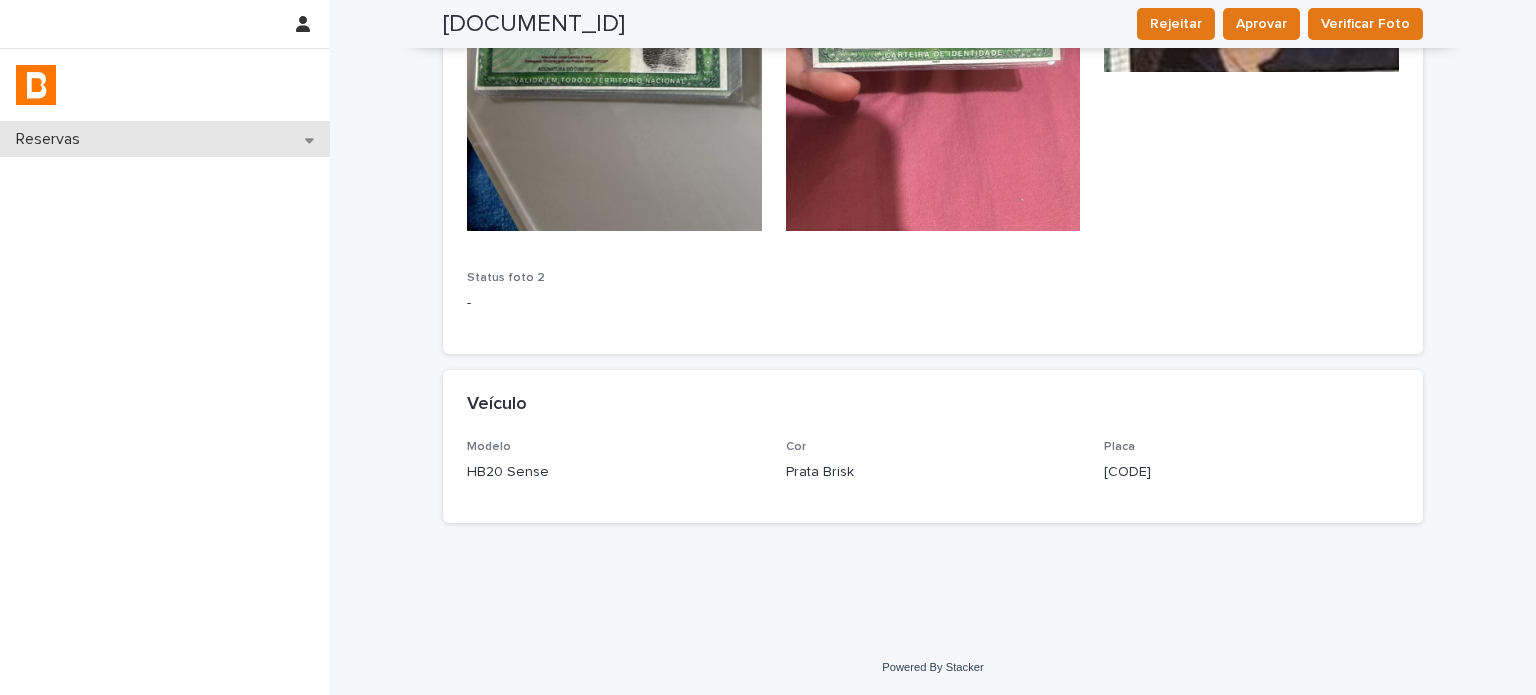 click on "Reservas" at bounding box center [165, 139] 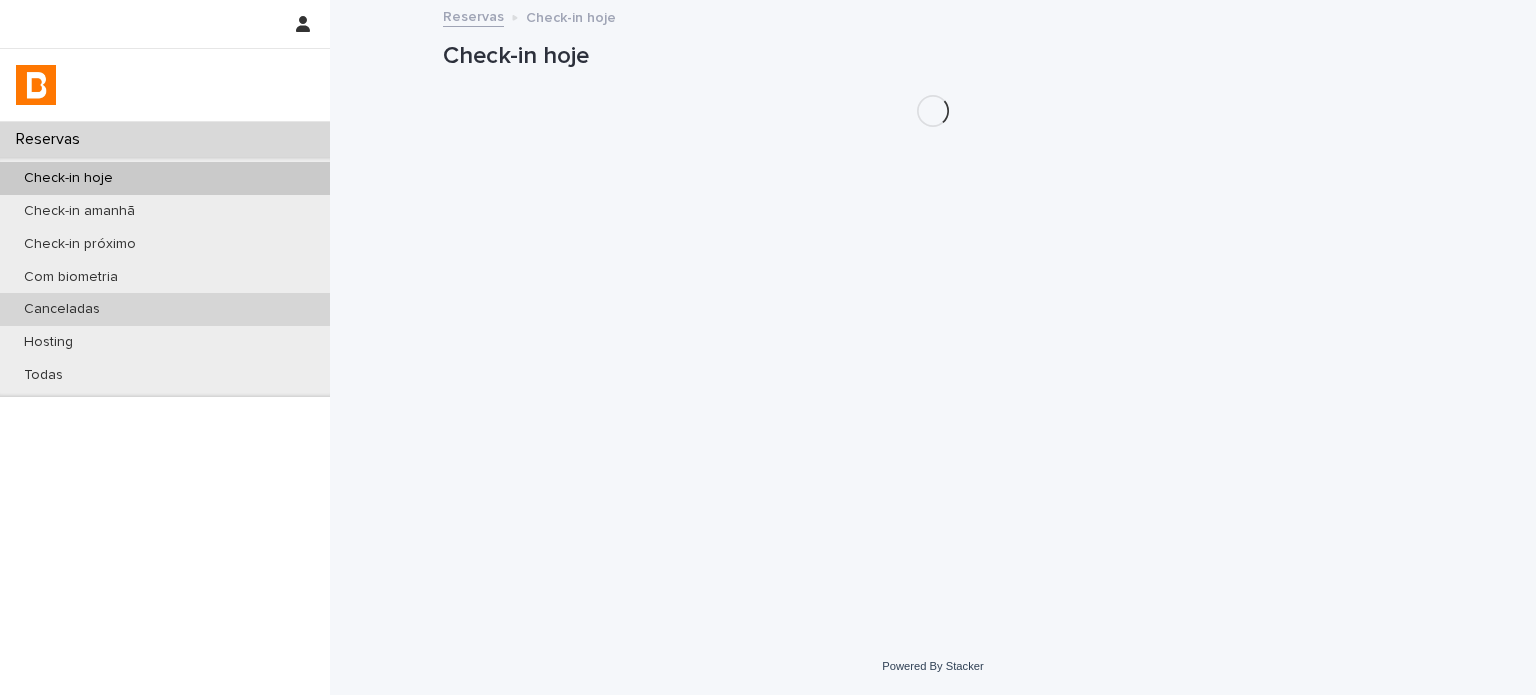 scroll, scrollTop: 0, scrollLeft: 0, axis: both 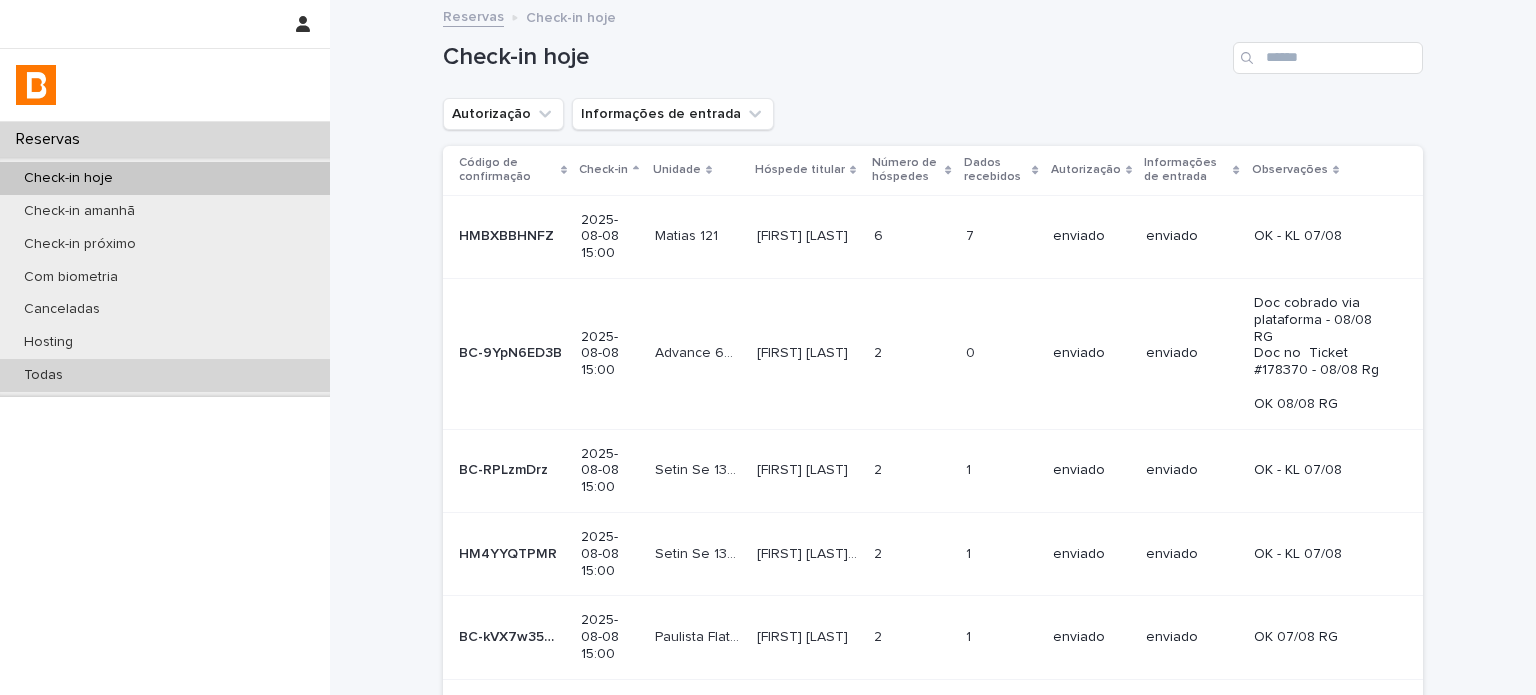 click on "Todas" at bounding box center (165, 375) 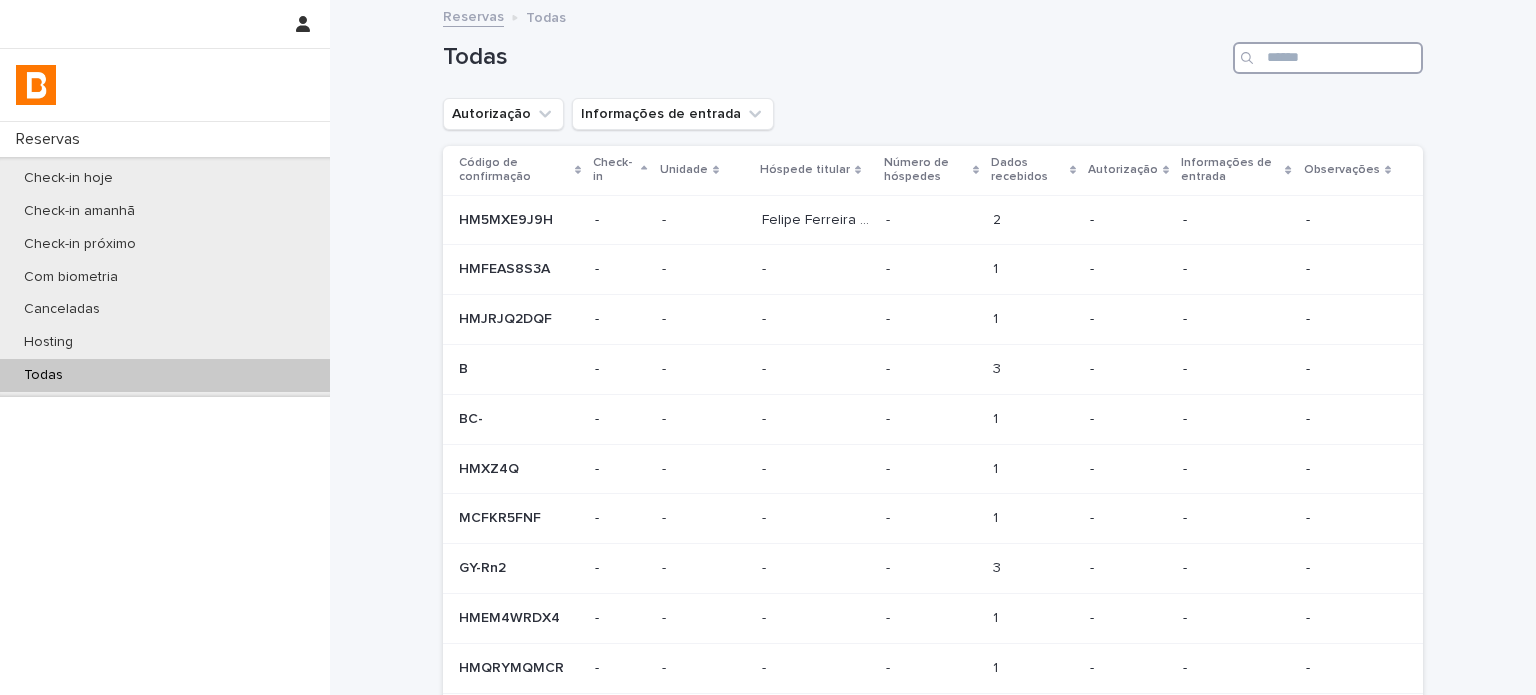 click at bounding box center (1328, 58) 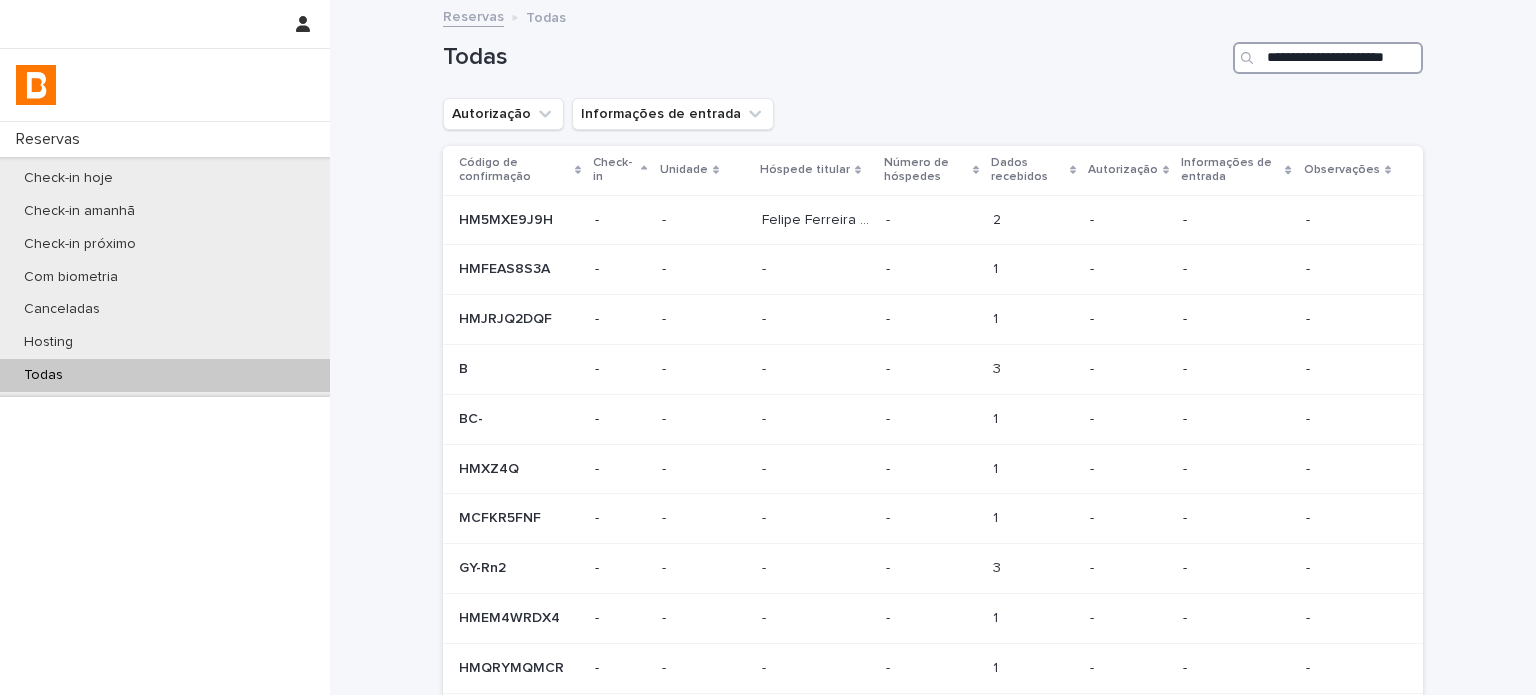 scroll, scrollTop: 0, scrollLeft: 27, axis: horizontal 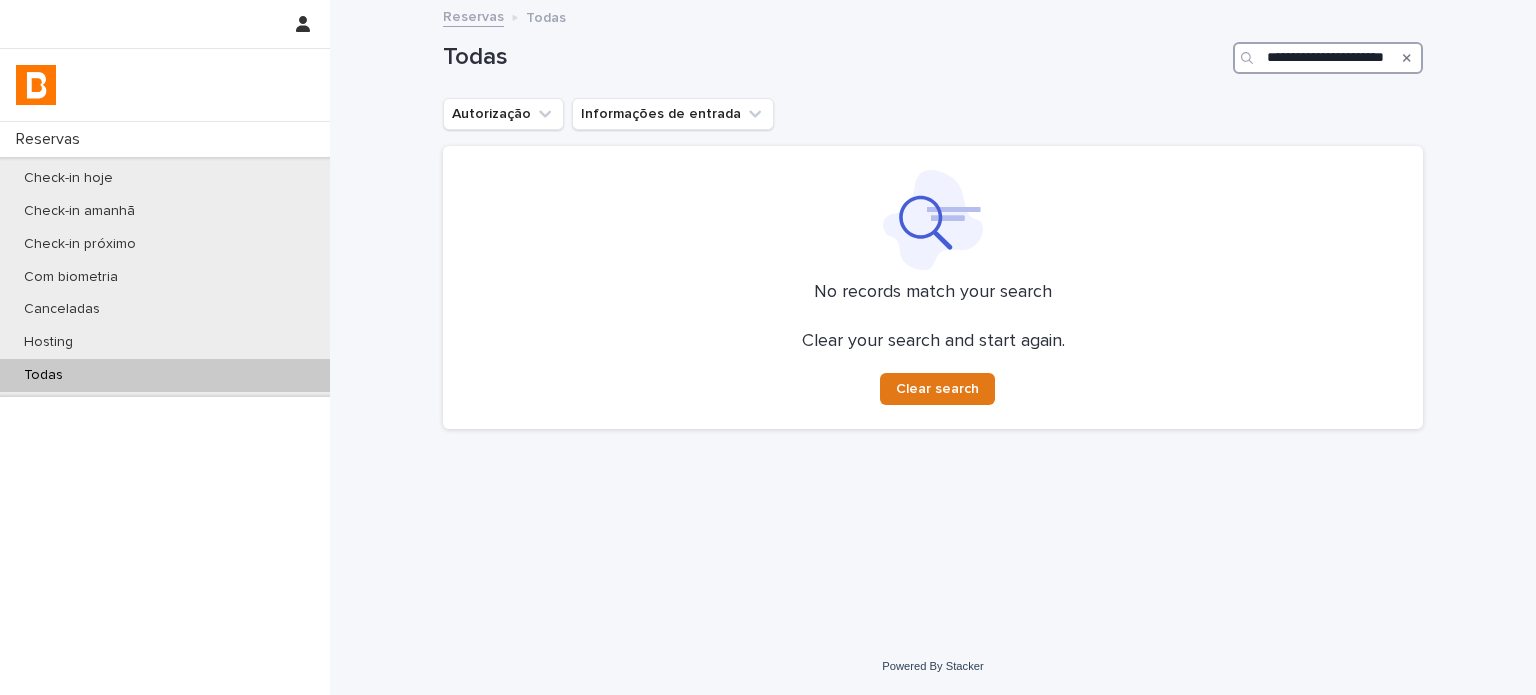 type on "**********" 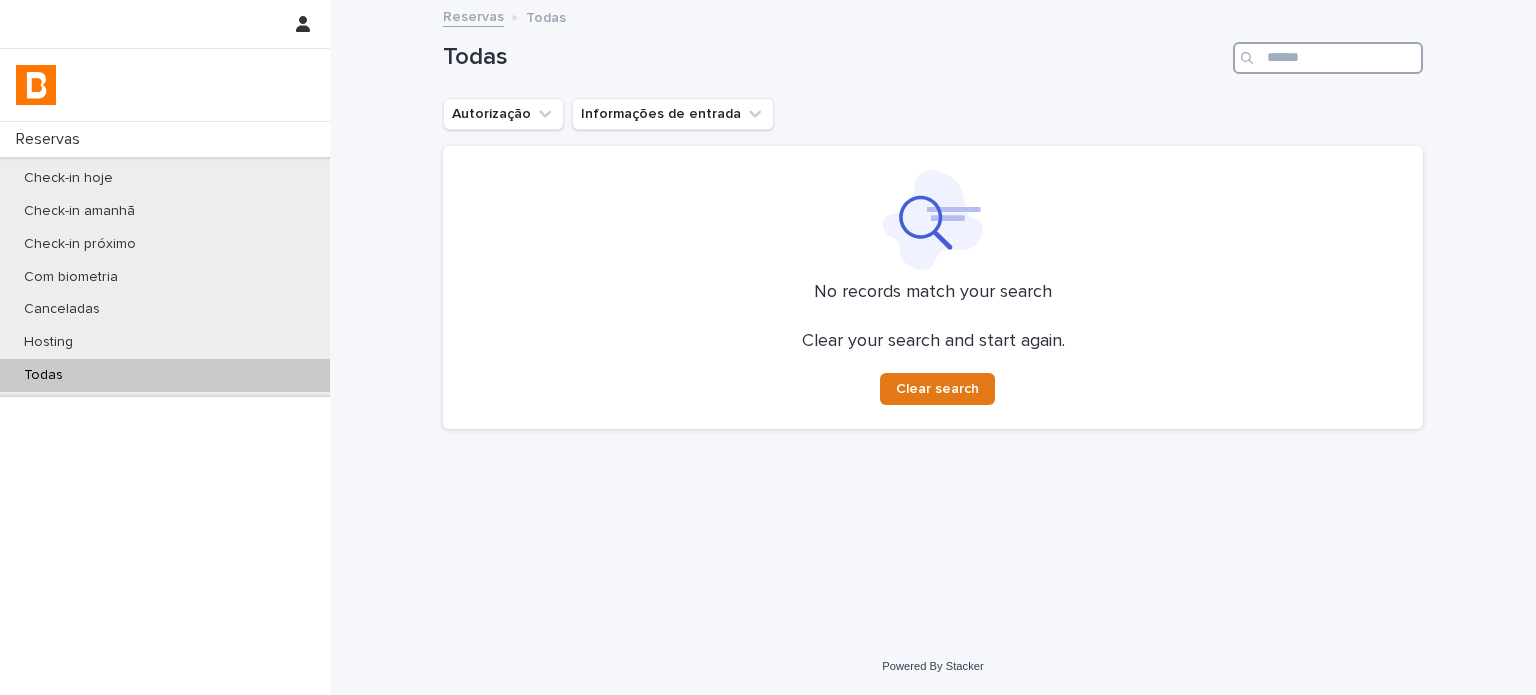 paste on "**********" 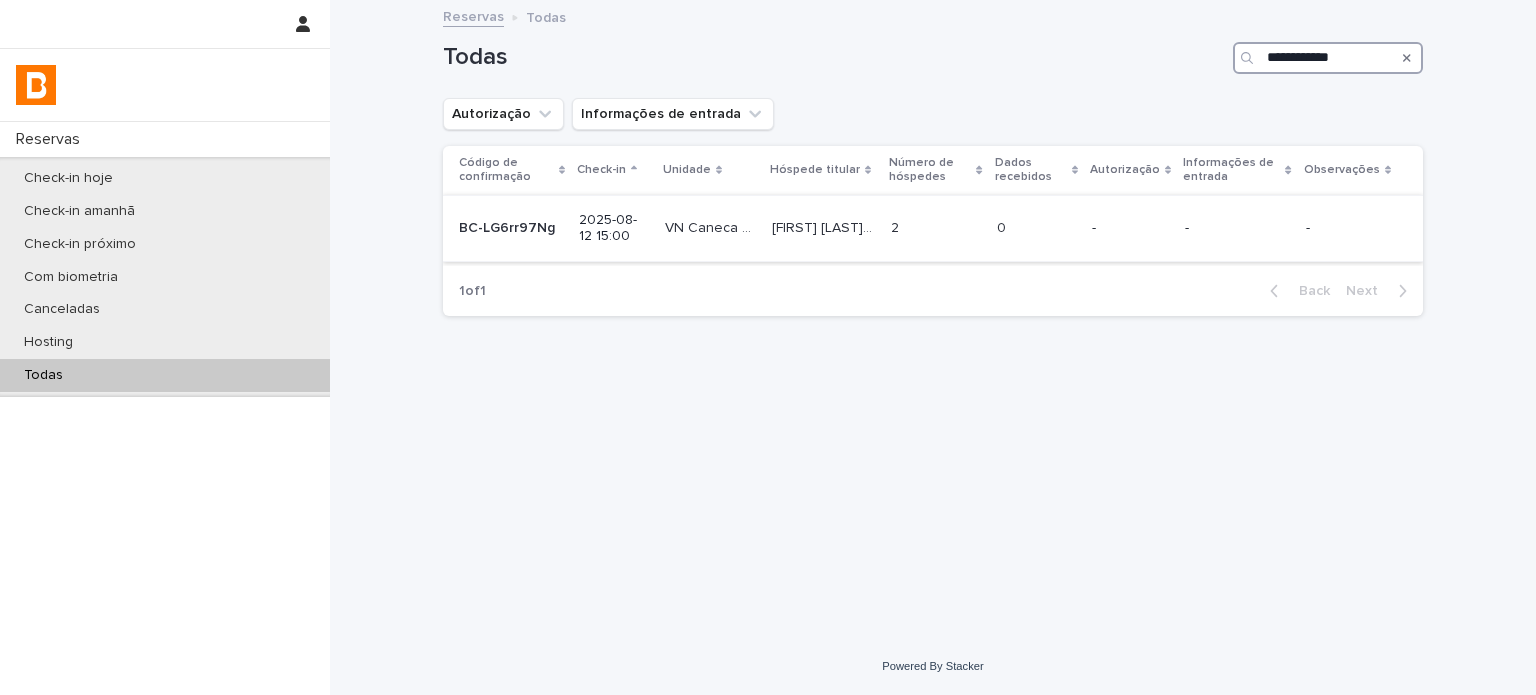 type on "**********" 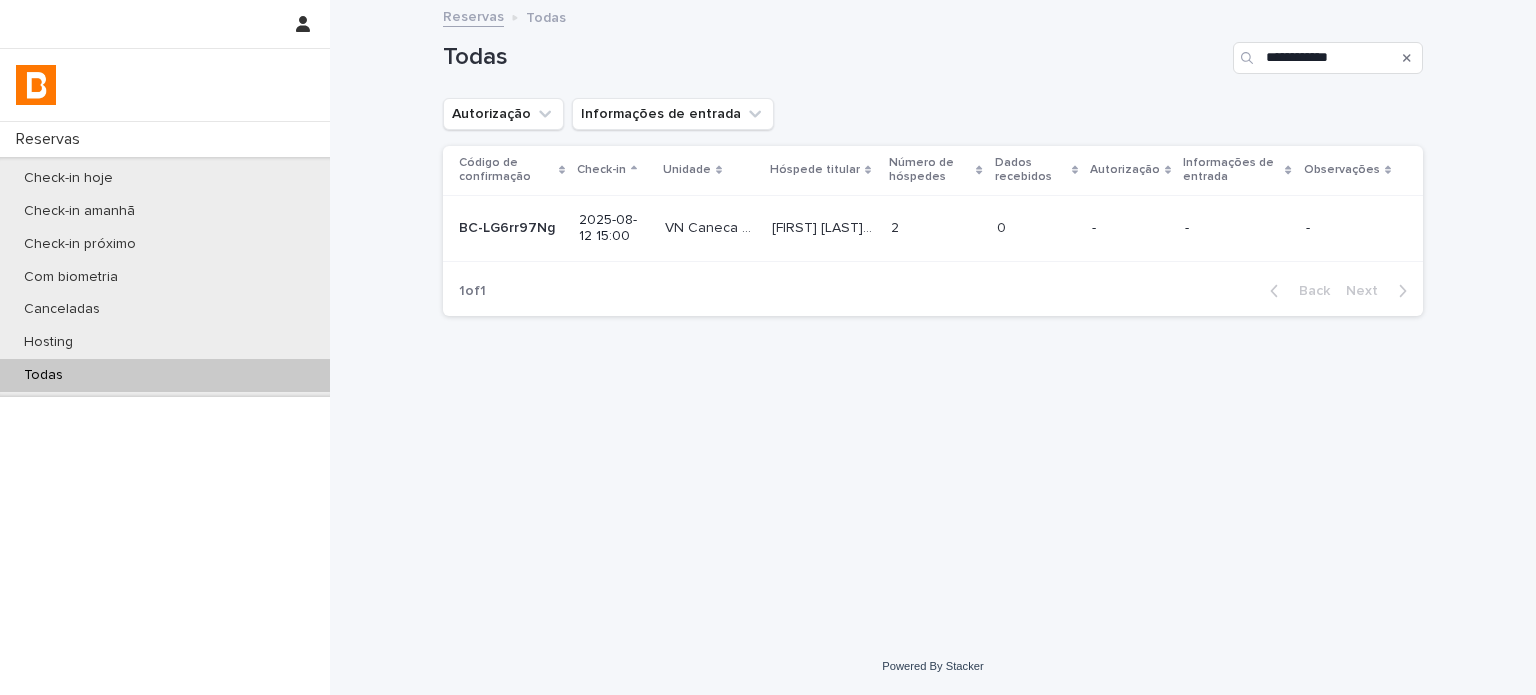 click at bounding box center (1036, 228) 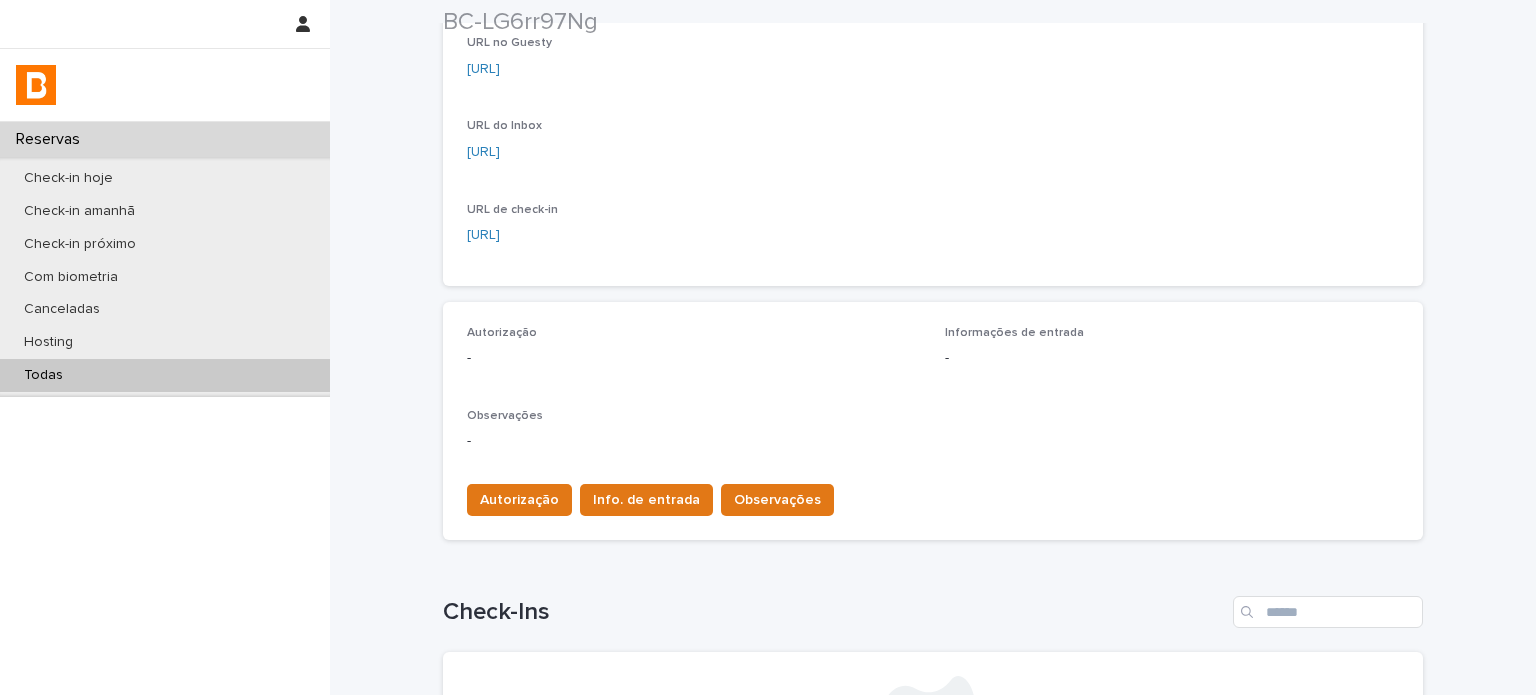 scroll, scrollTop: 400, scrollLeft: 0, axis: vertical 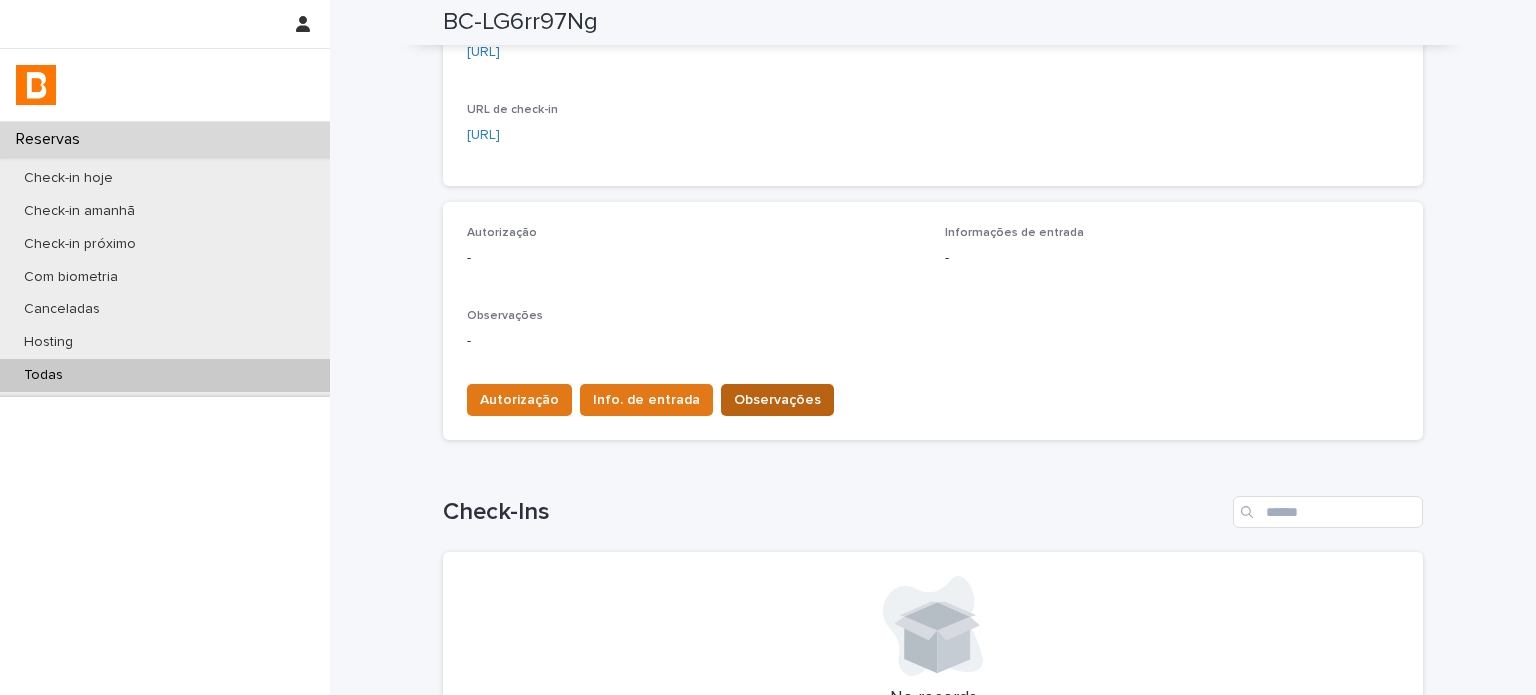 click on "Observações" at bounding box center (777, 400) 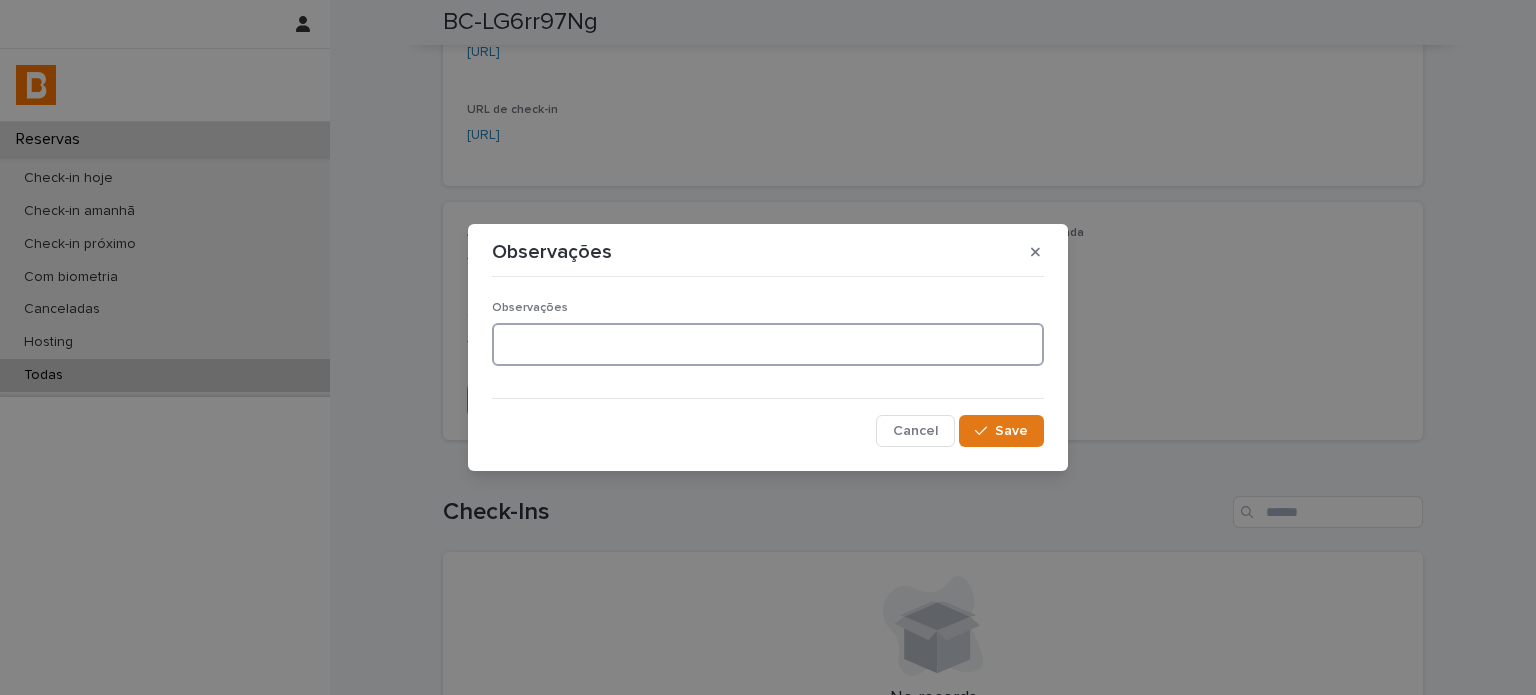 click at bounding box center (768, 344) 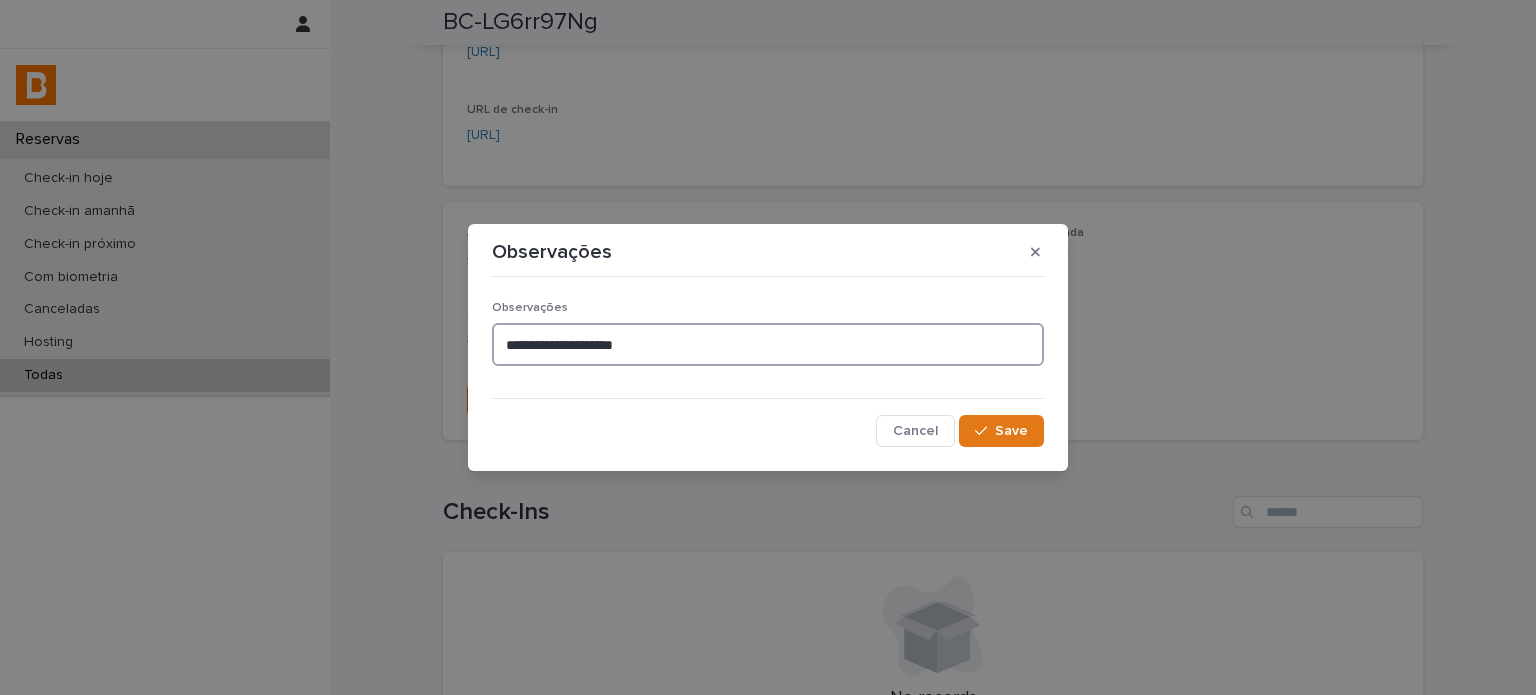 type on "**********" 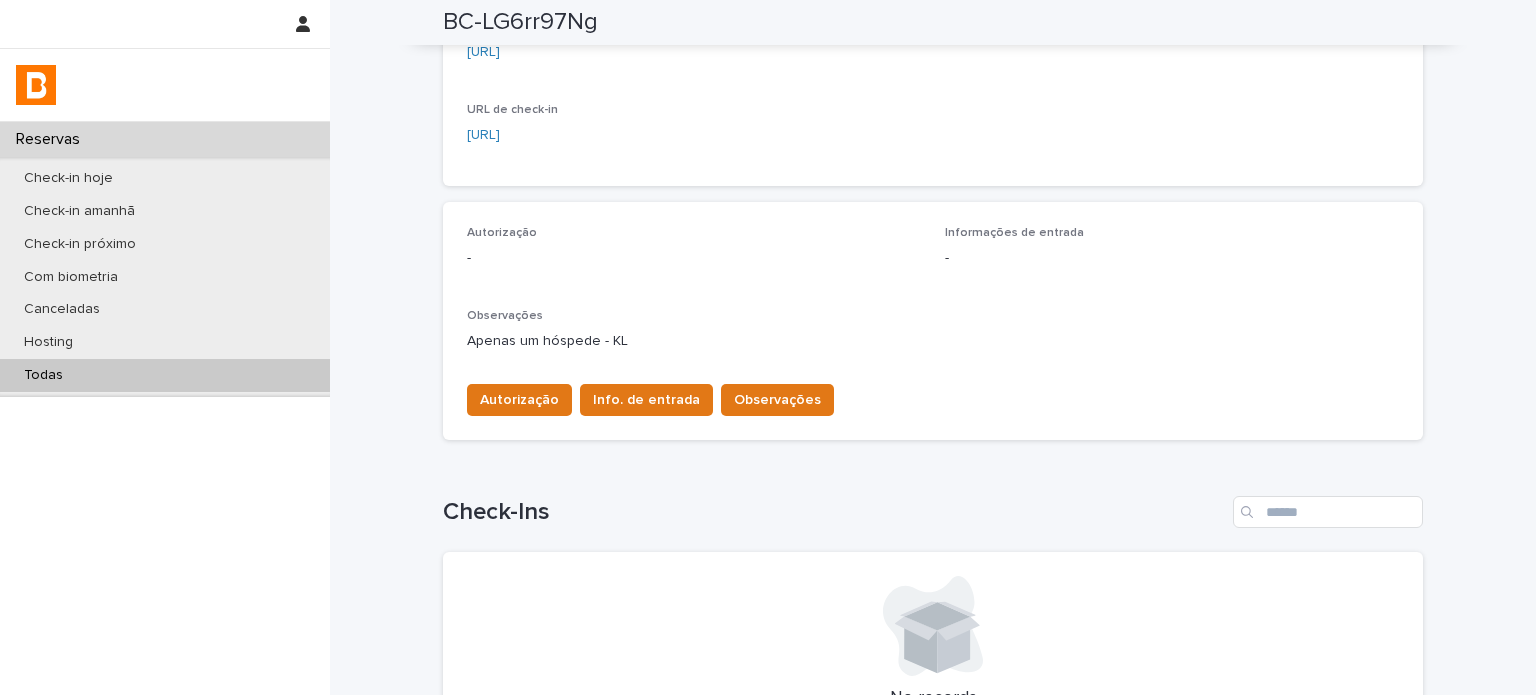 type 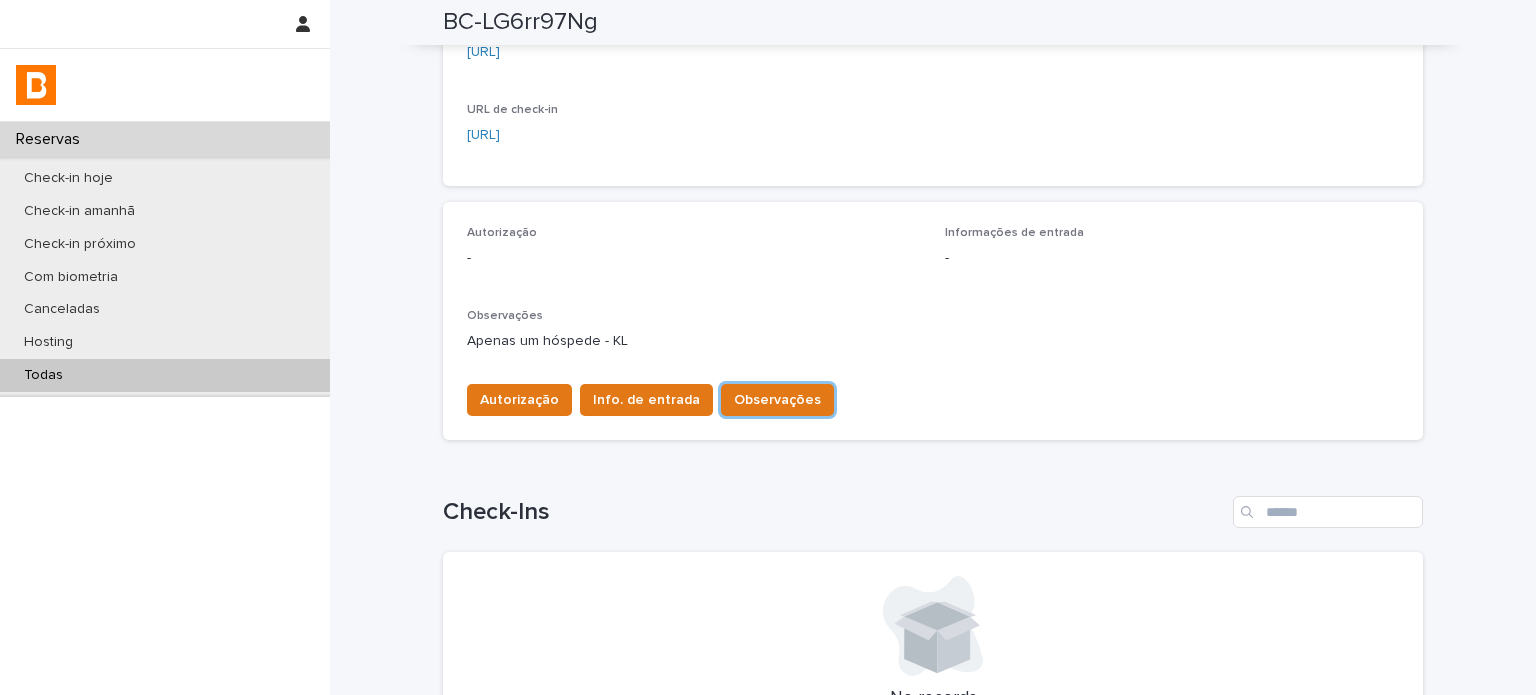 click on "Todas" at bounding box center (165, 375) 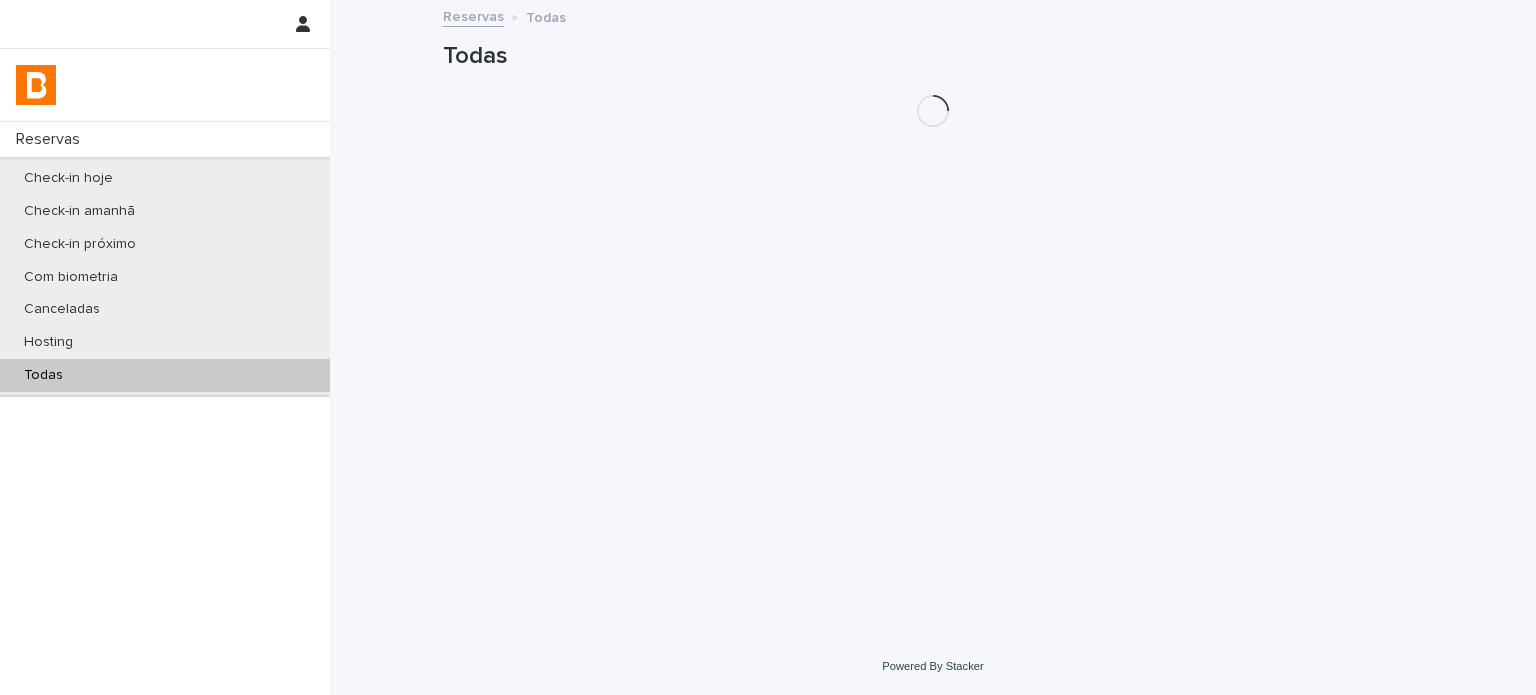 scroll, scrollTop: 0, scrollLeft: 0, axis: both 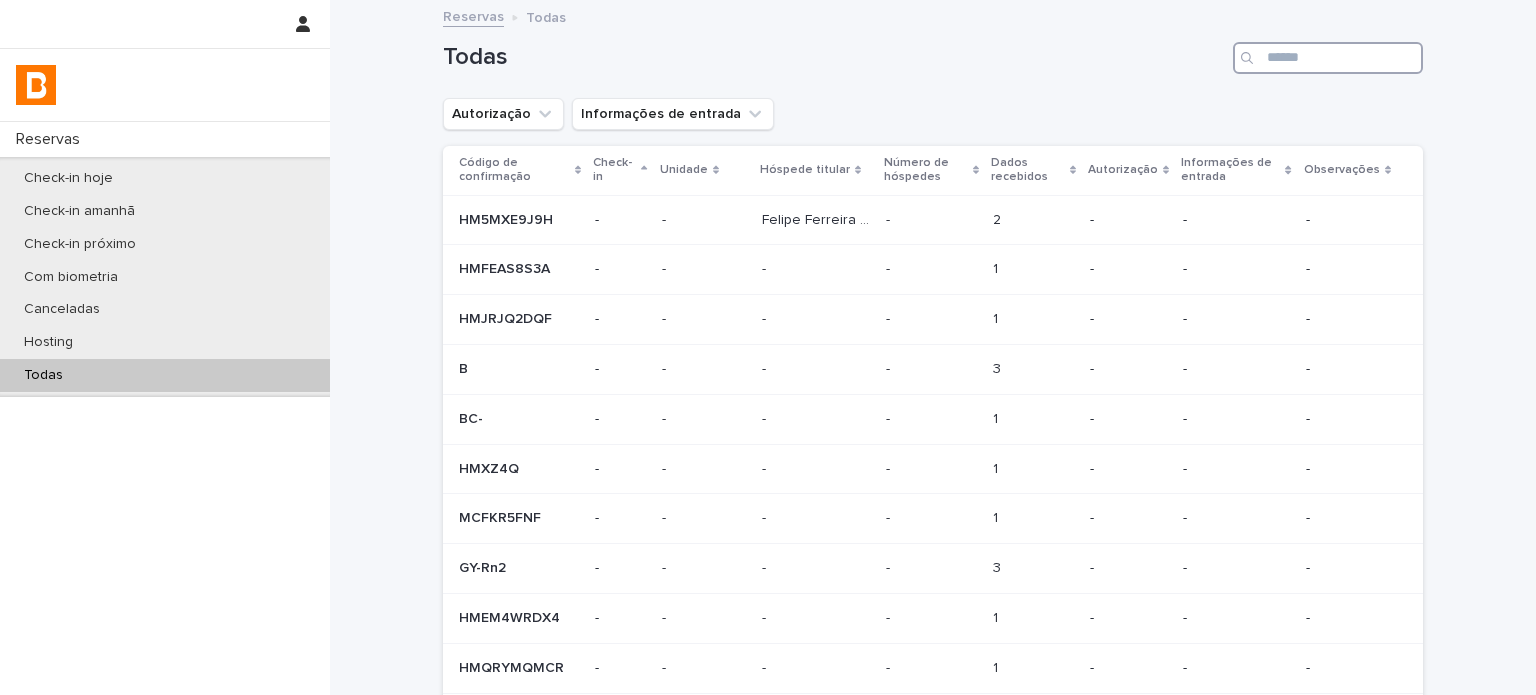 click at bounding box center (1328, 58) 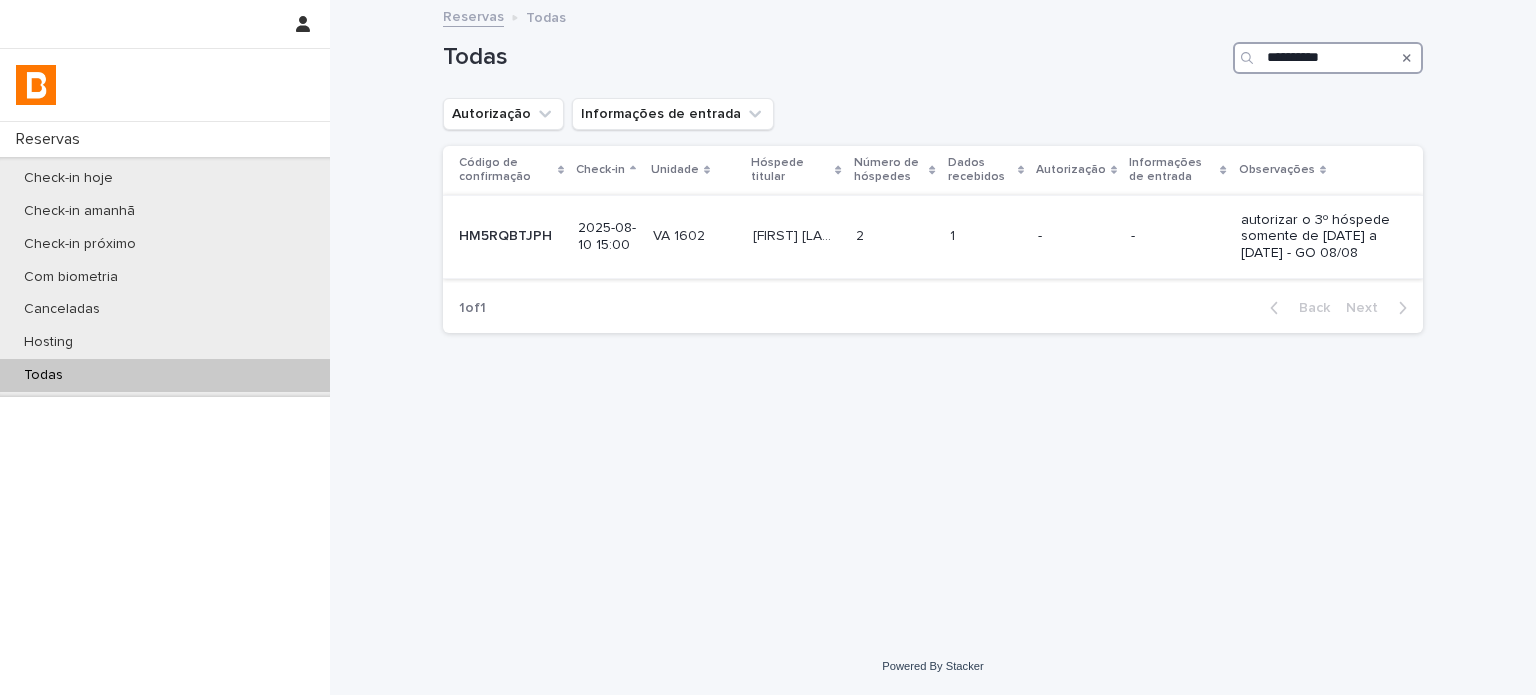 type on "**********" 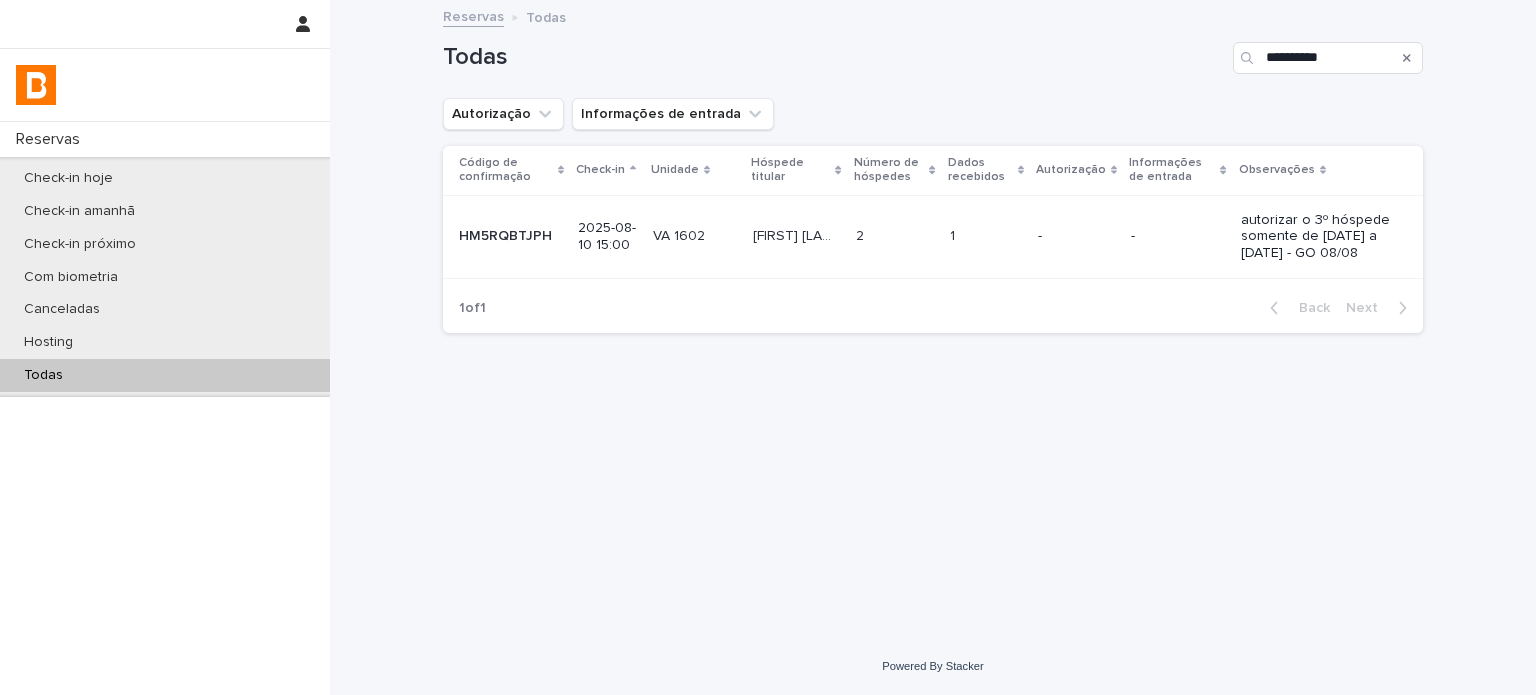 click on "2 2" at bounding box center (895, 236) 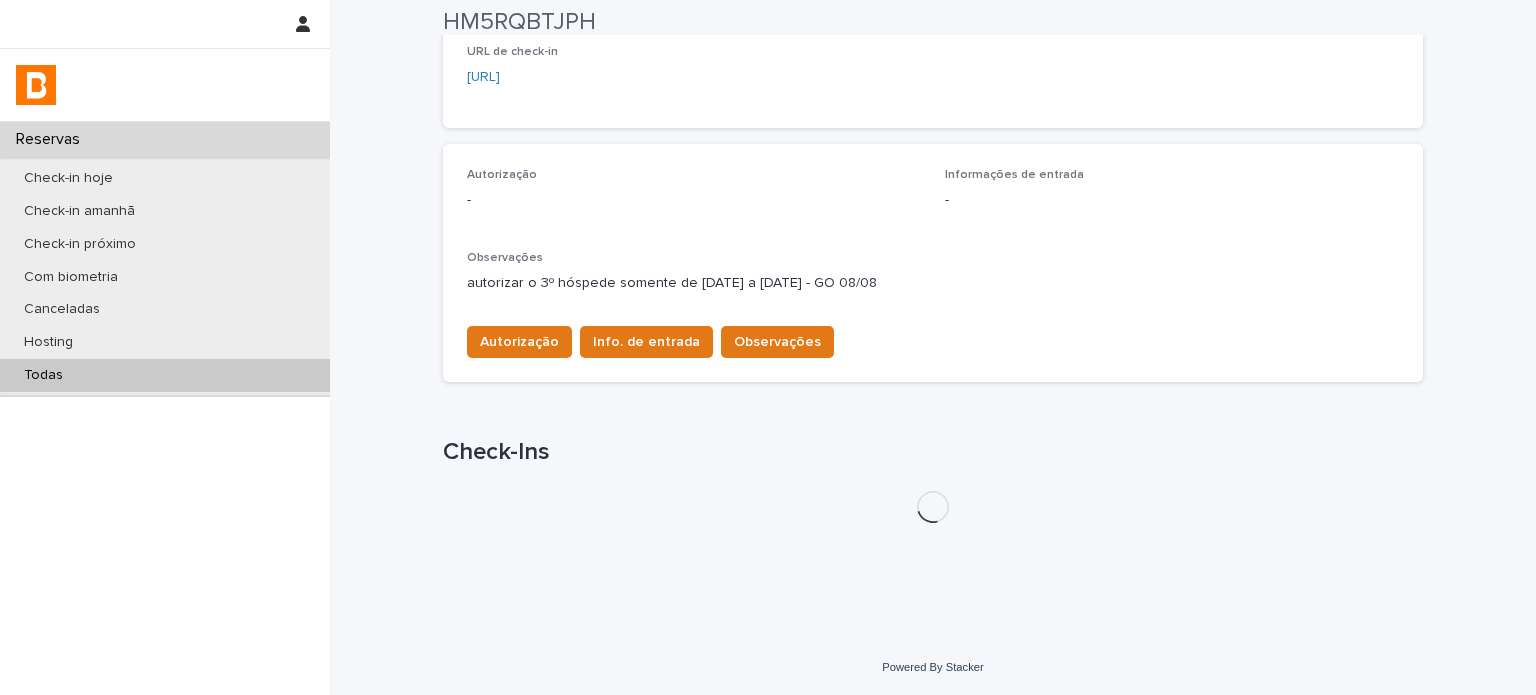 scroll, scrollTop: 512, scrollLeft: 0, axis: vertical 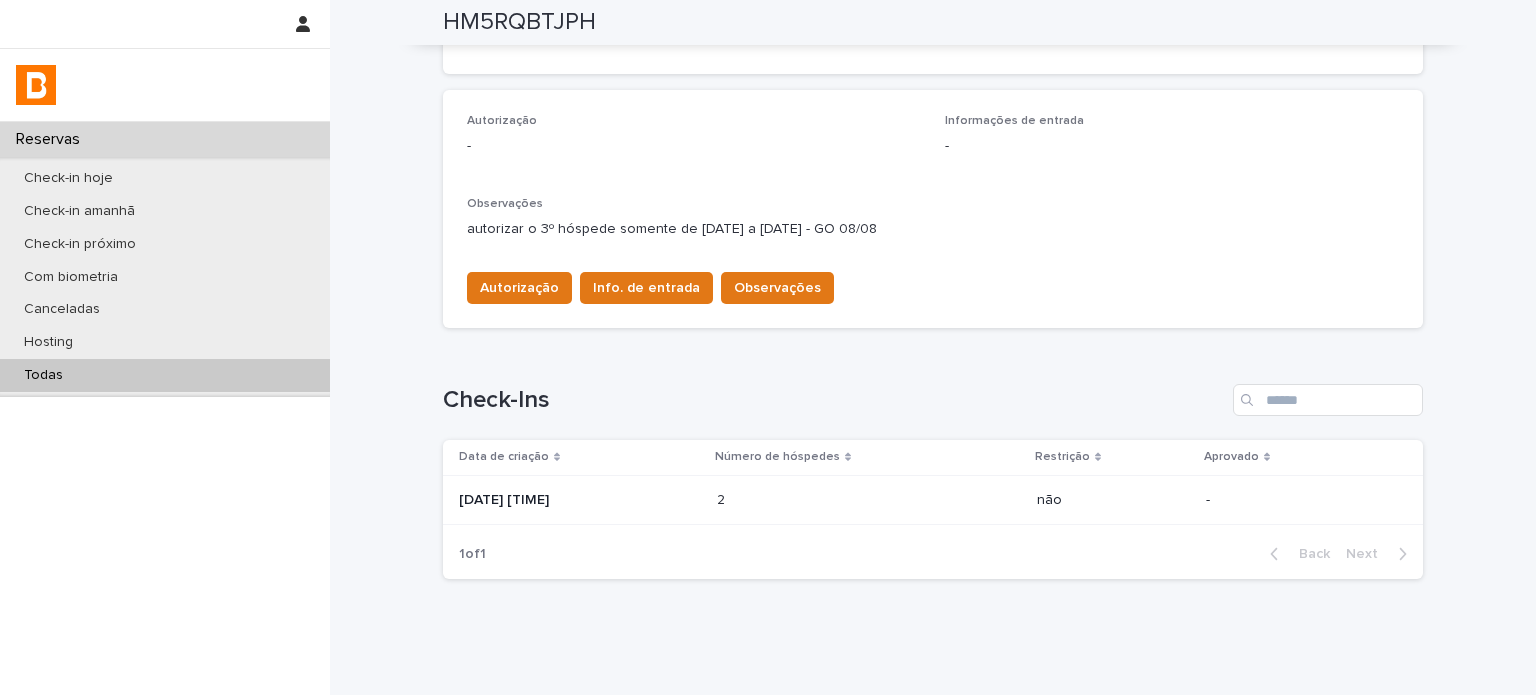 click on "[DATE] [TIME]" at bounding box center (580, 500) 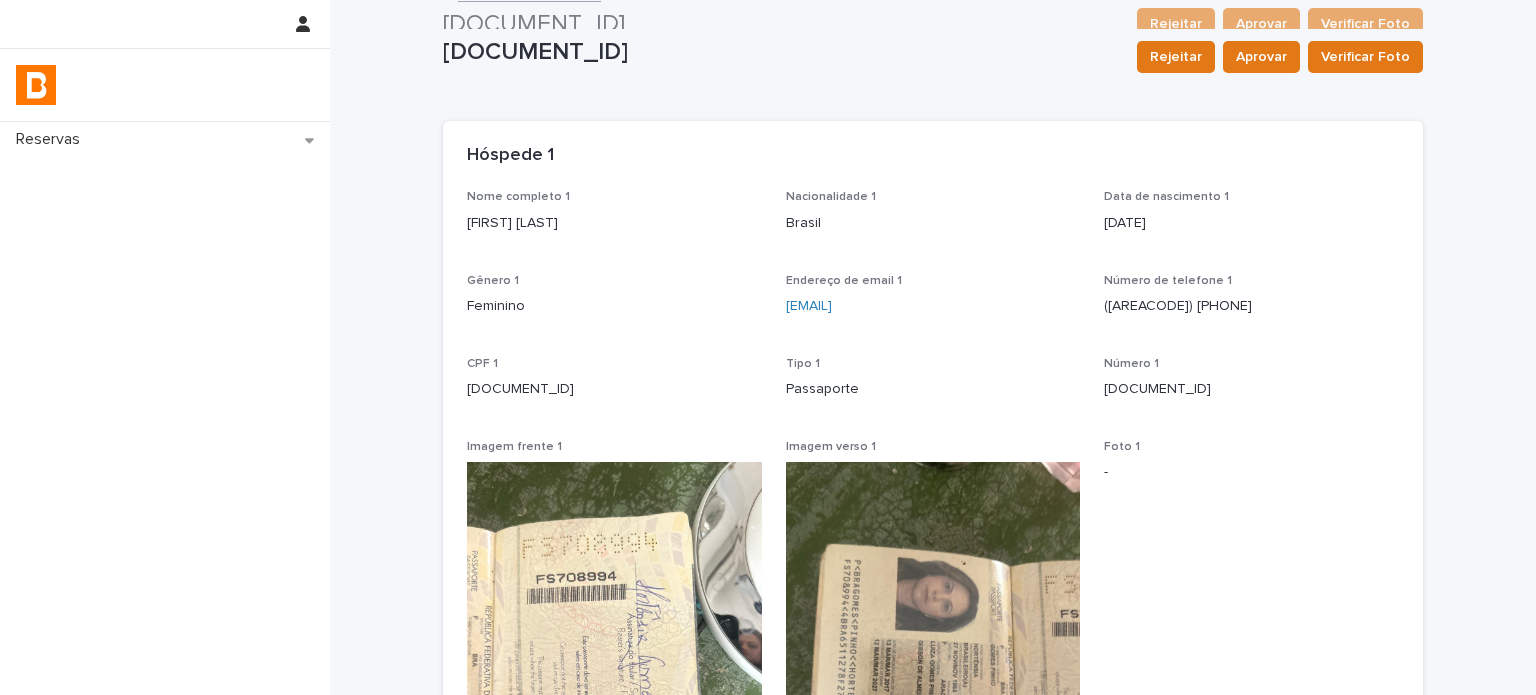 scroll, scrollTop: 0, scrollLeft: 0, axis: both 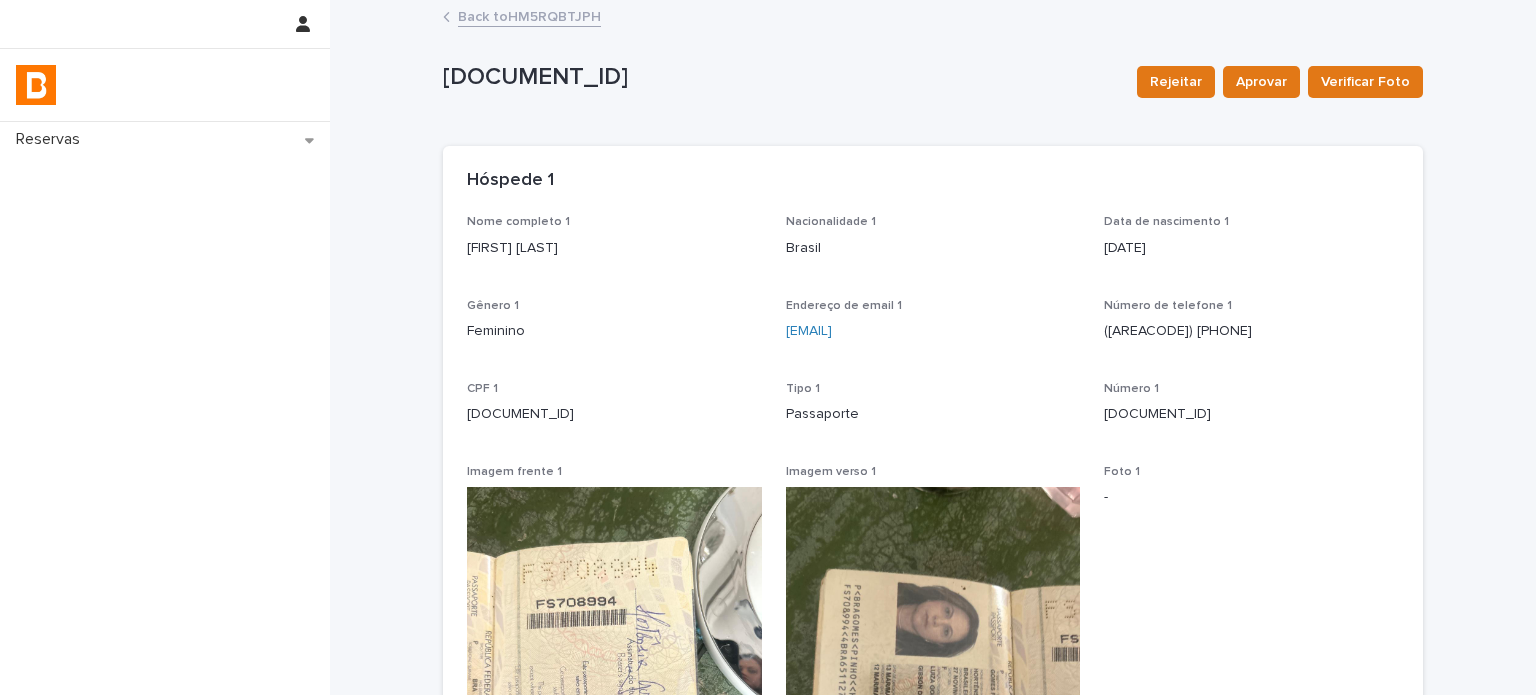 click on "Back to  HM5RQBTJPH" at bounding box center (529, 15) 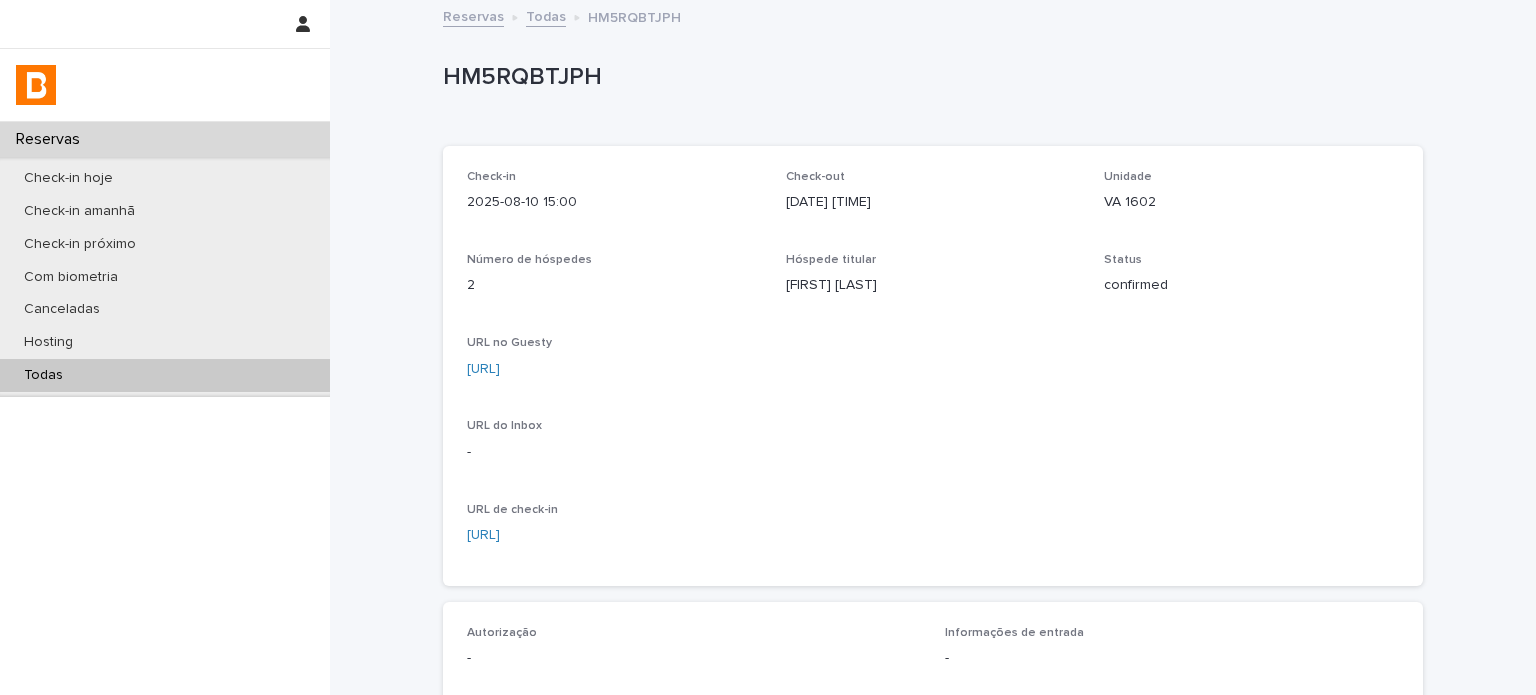 click on "Todas" at bounding box center [165, 375] 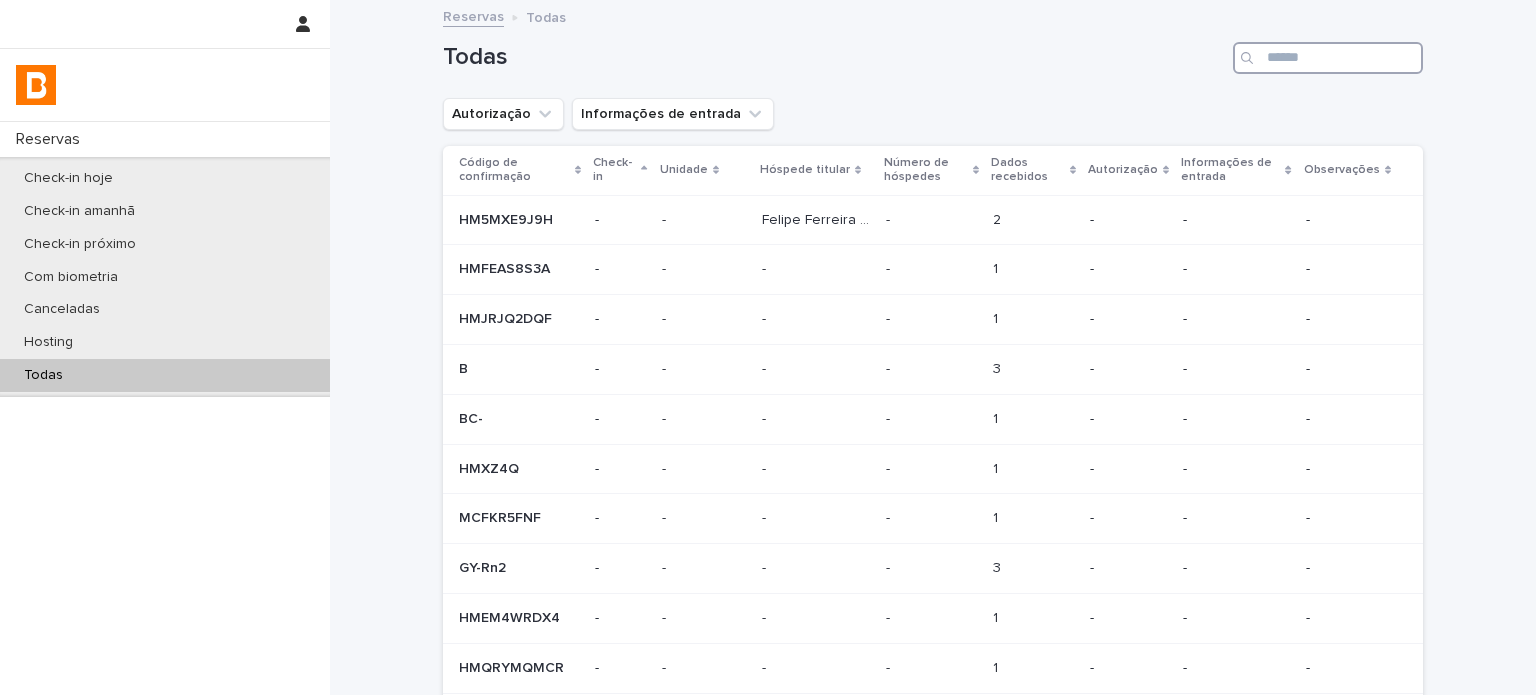 click at bounding box center (1328, 58) 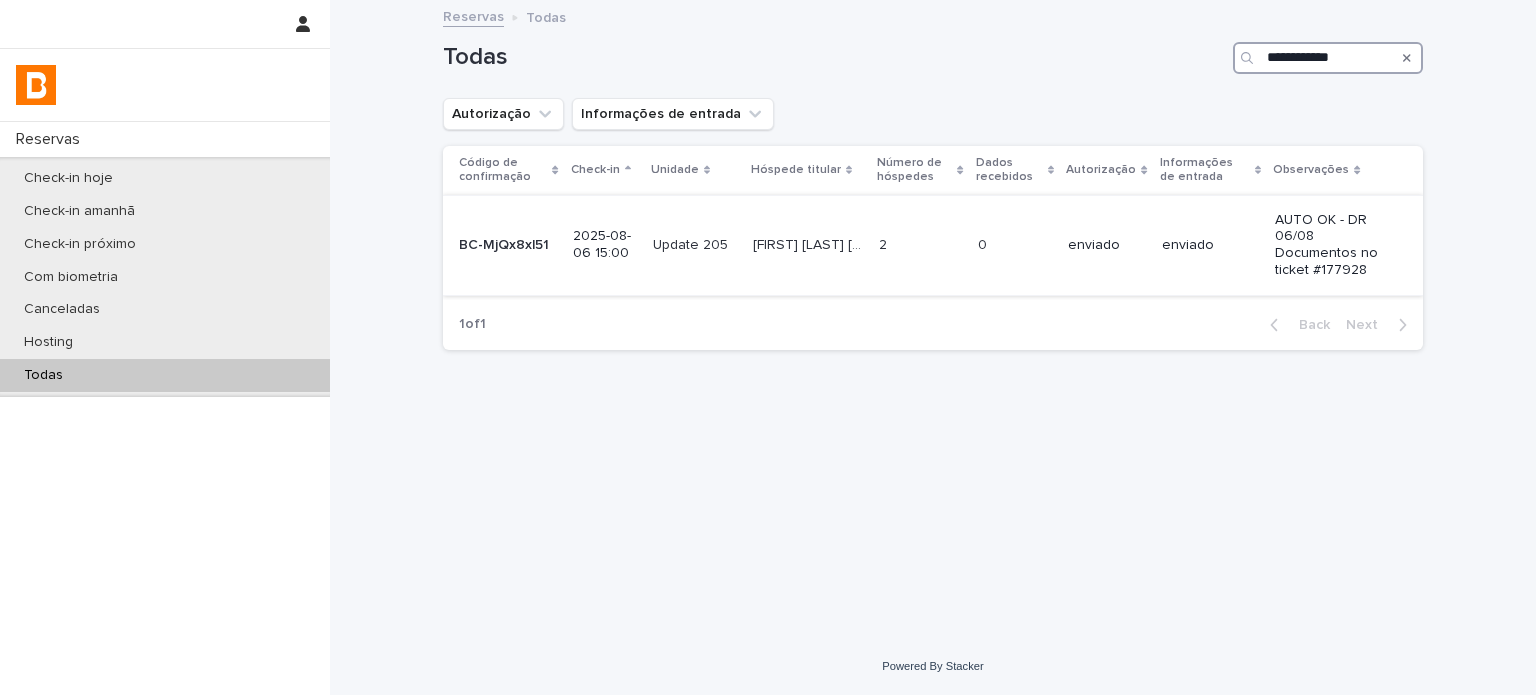 type on "**********" 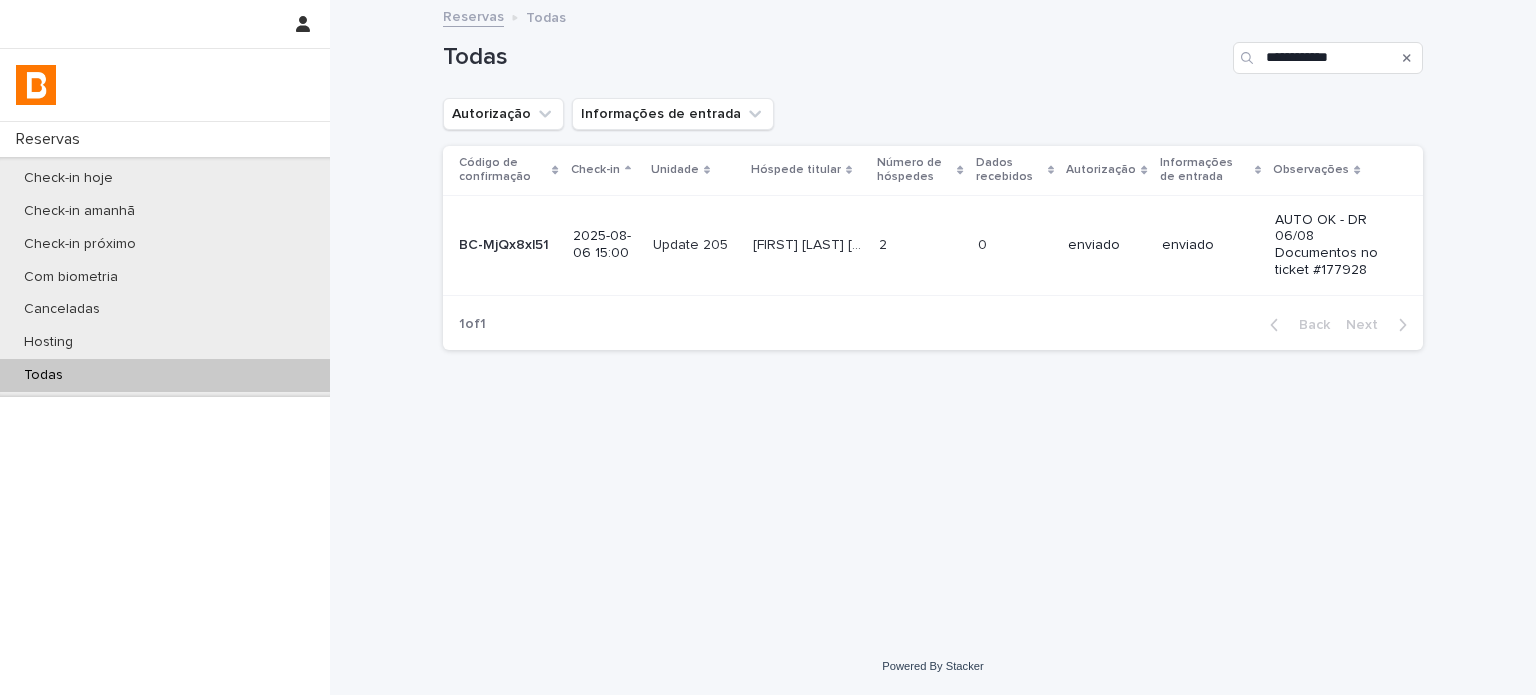 click at bounding box center [920, 245] 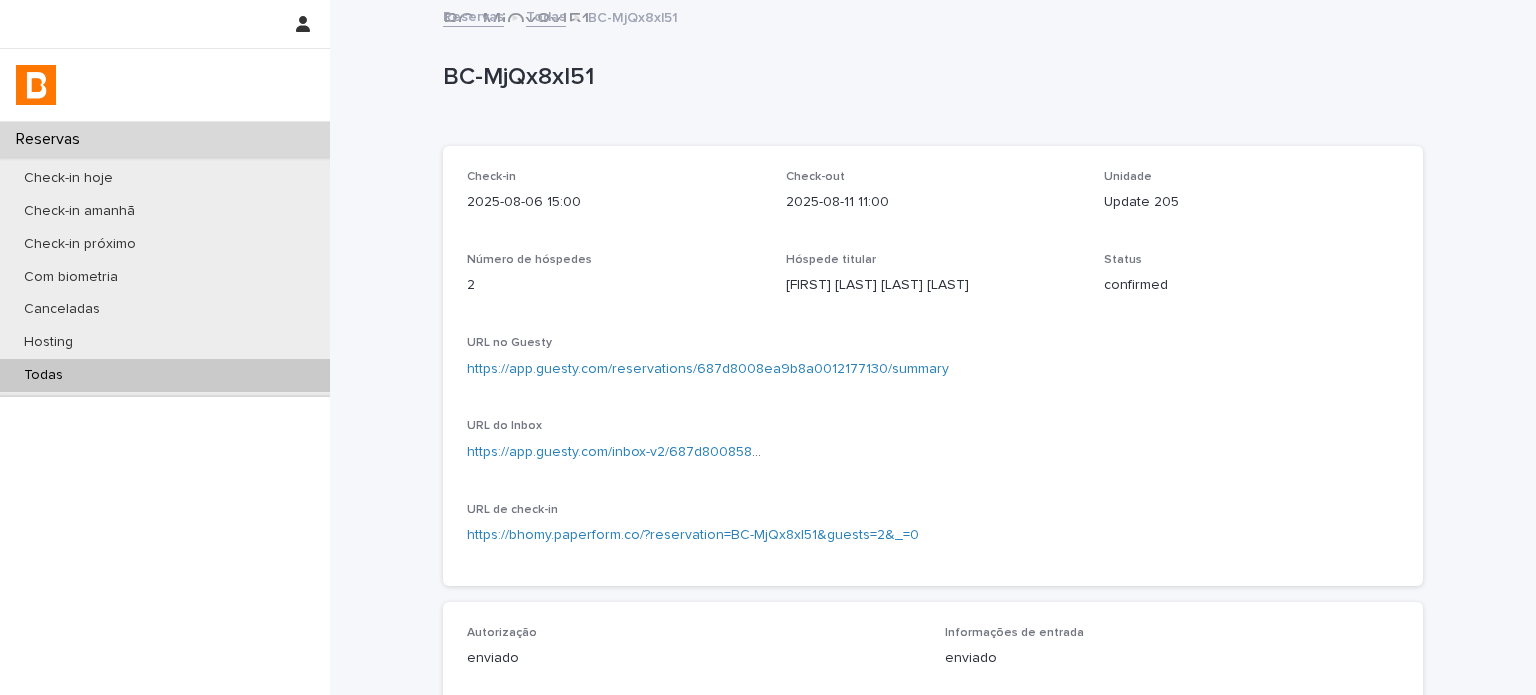 scroll, scrollTop: 0, scrollLeft: 0, axis: both 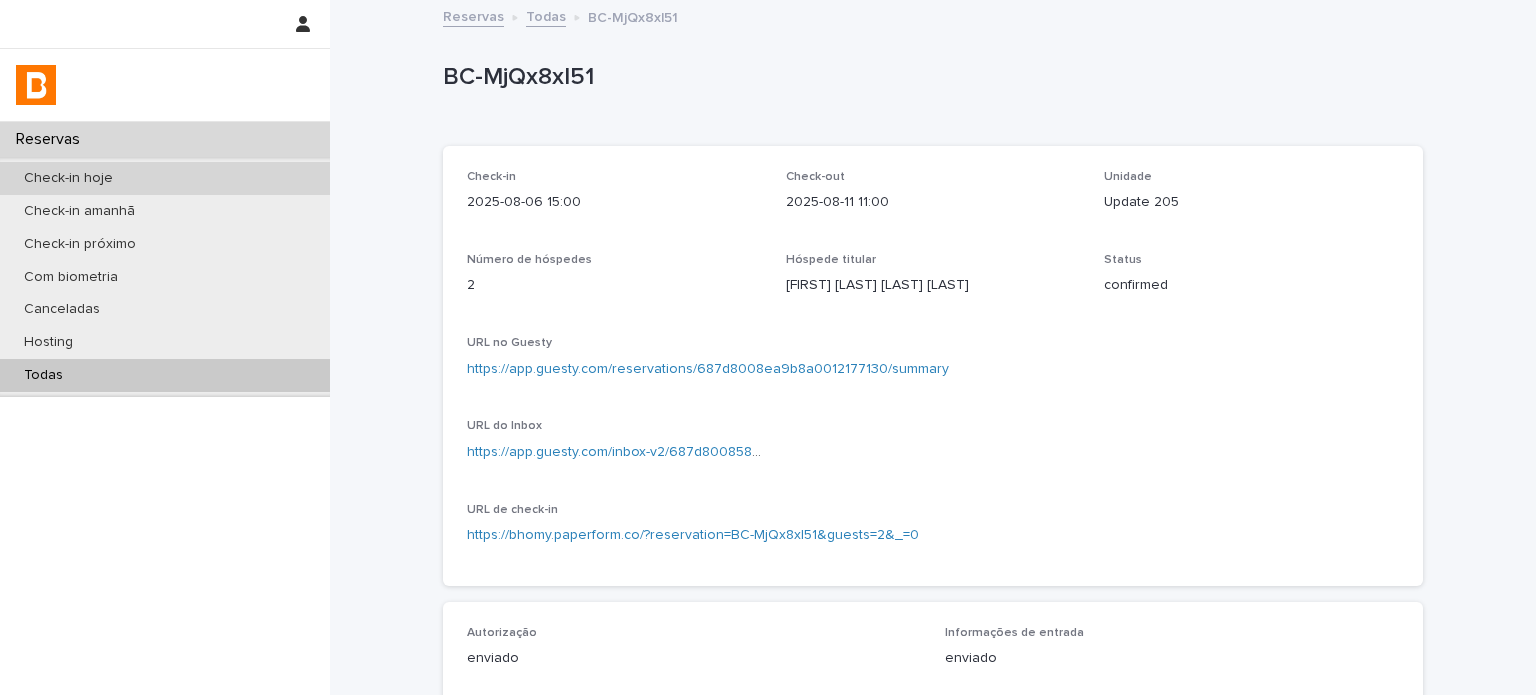 click on "Check-in hoje" at bounding box center [165, 178] 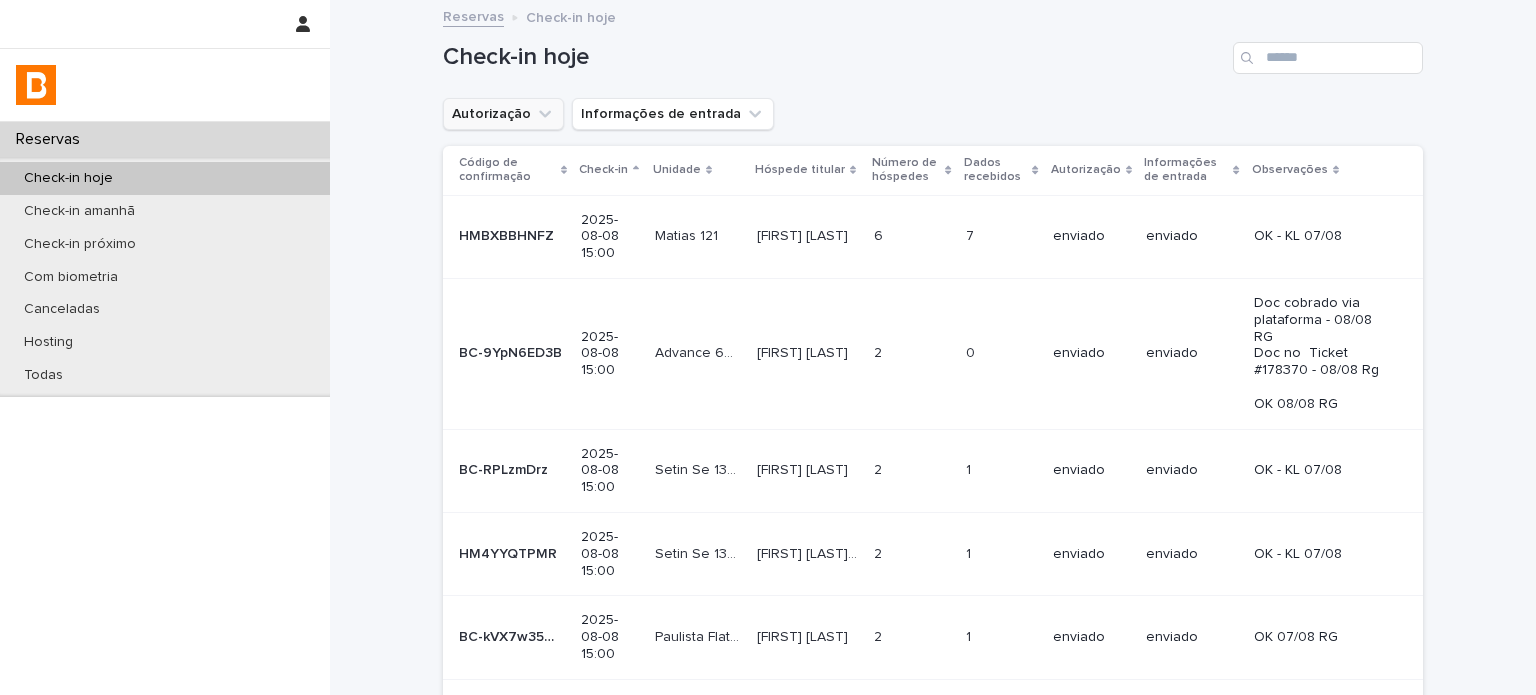 click on "Autorização" at bounding box center [503, 114] 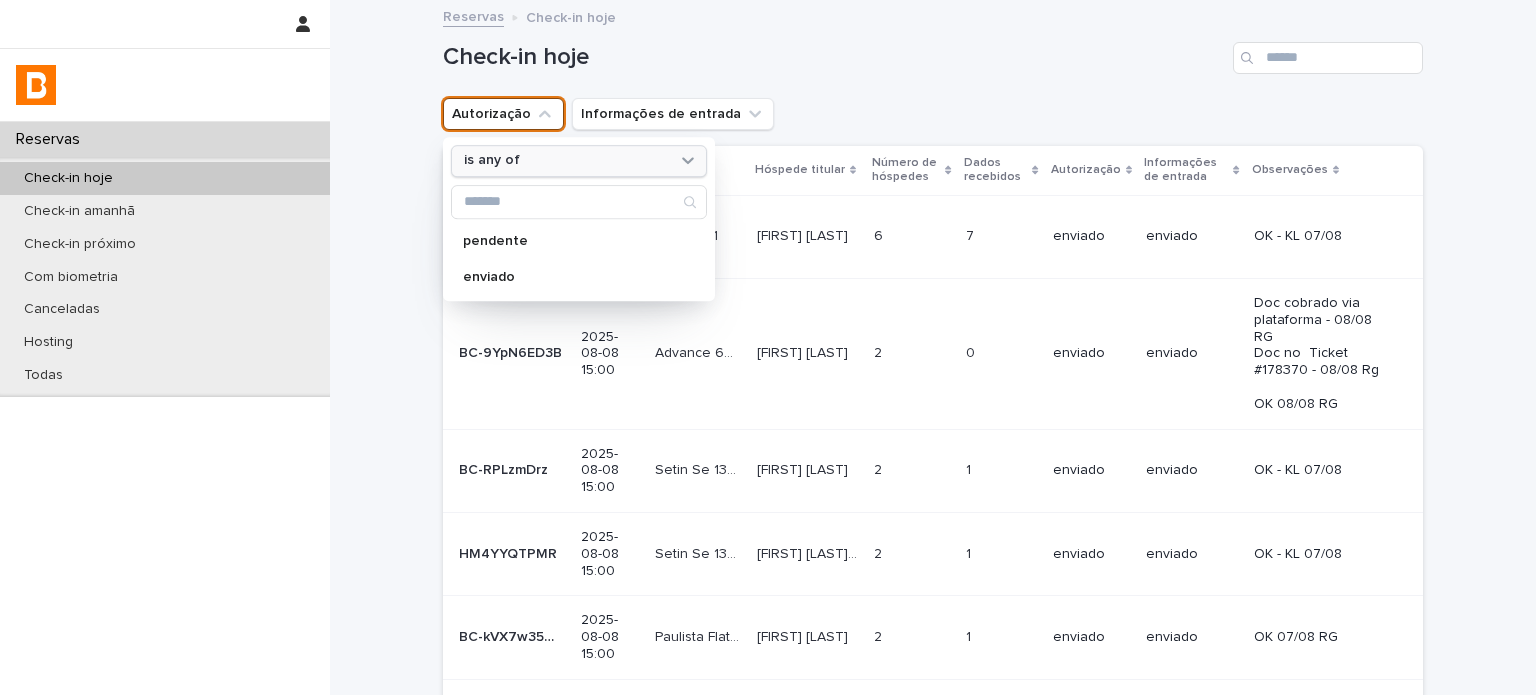 click on "is any of" at bounding box center (566, 161) 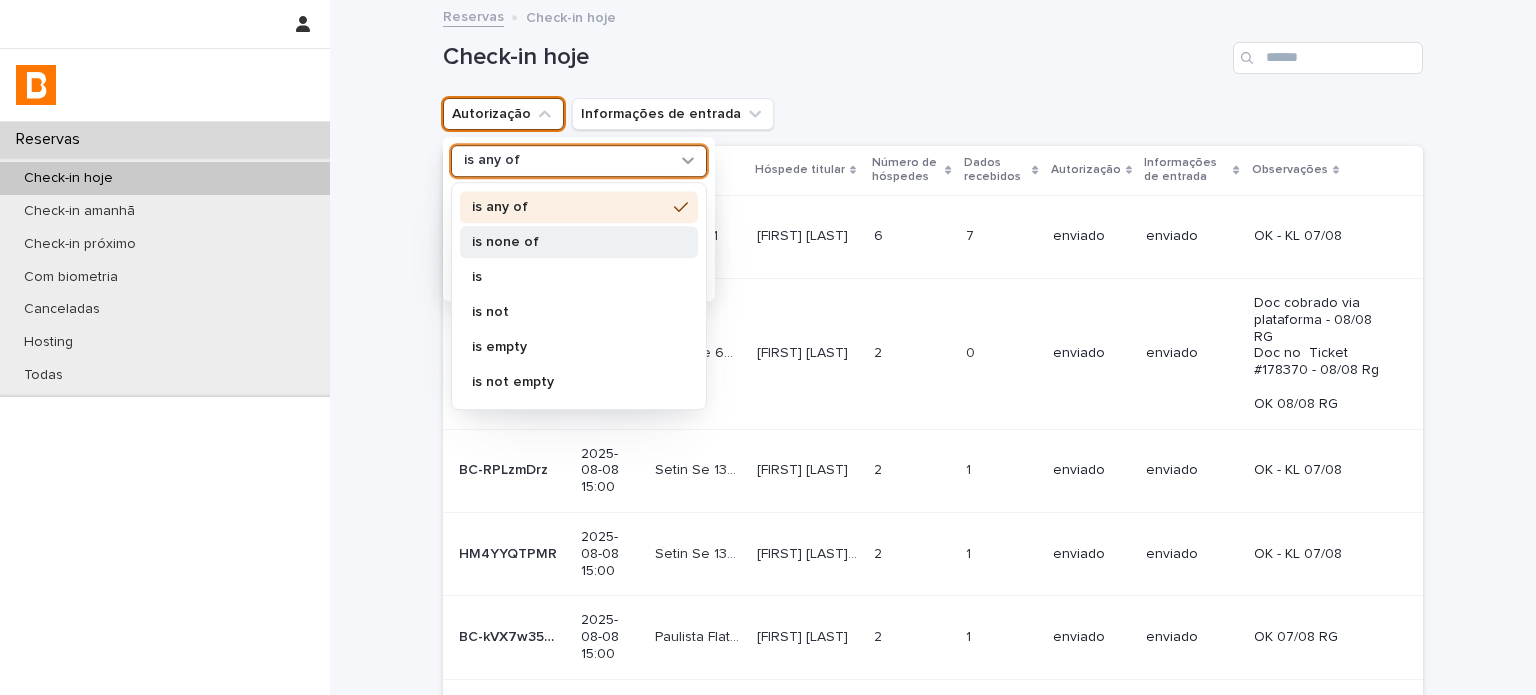 click on "is none of" at bounding box center (569, 242) 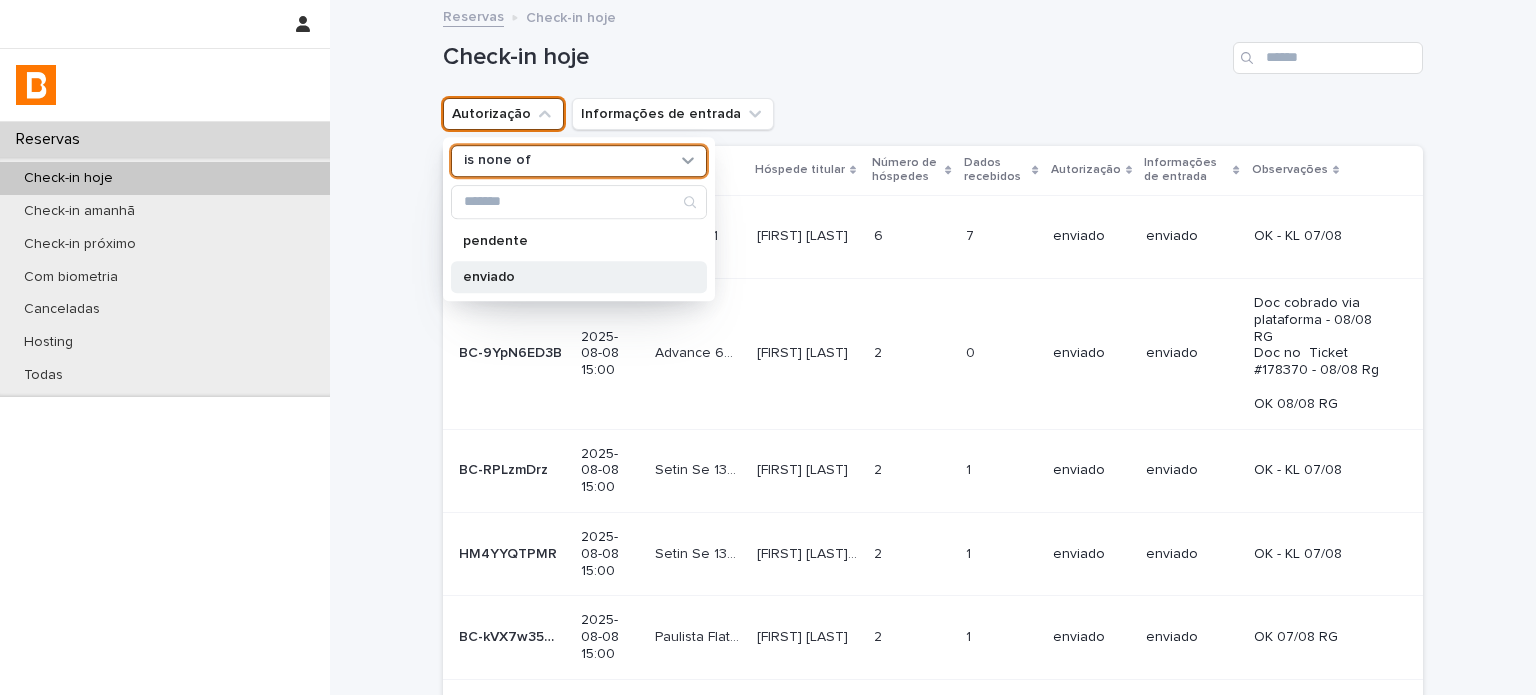click on "enviado" at bounding box center [569, 277] 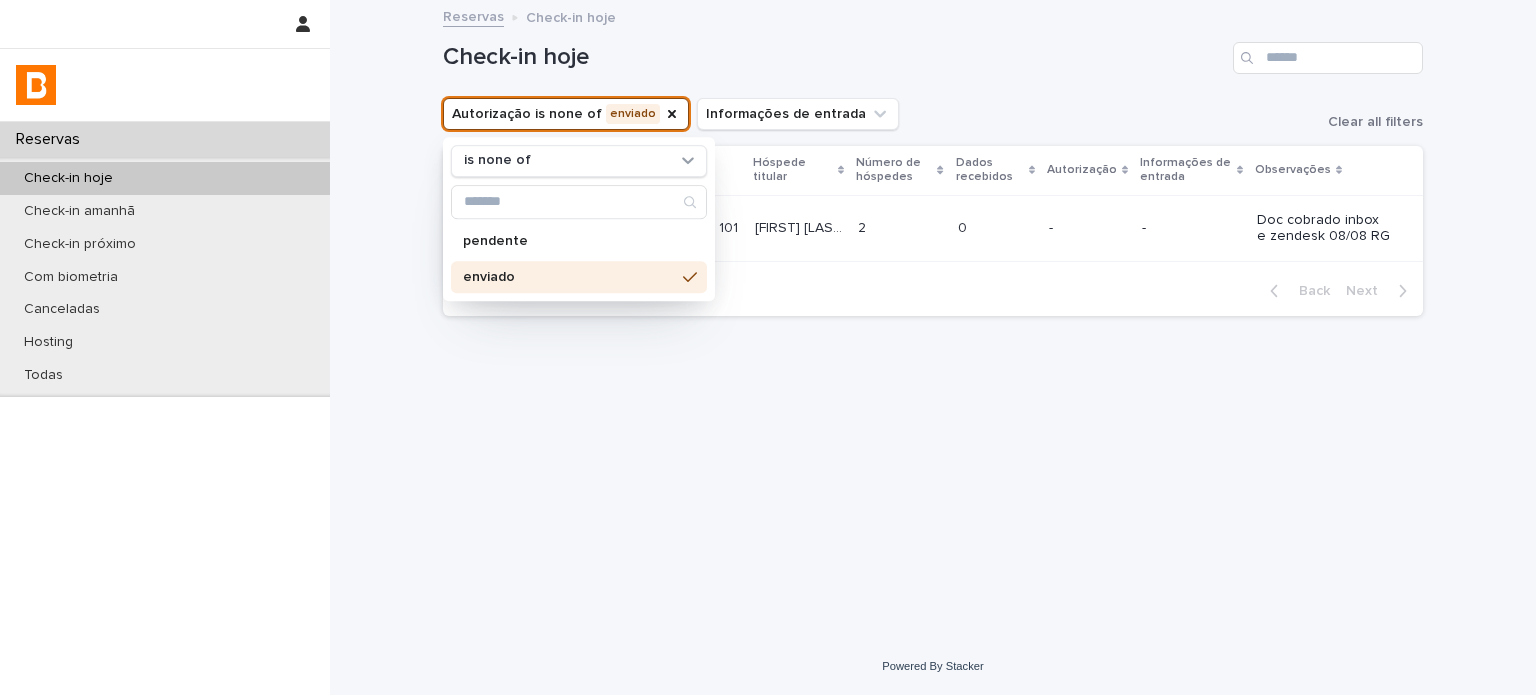 click on "Check-in hoje" at bounding box center (933, 50) 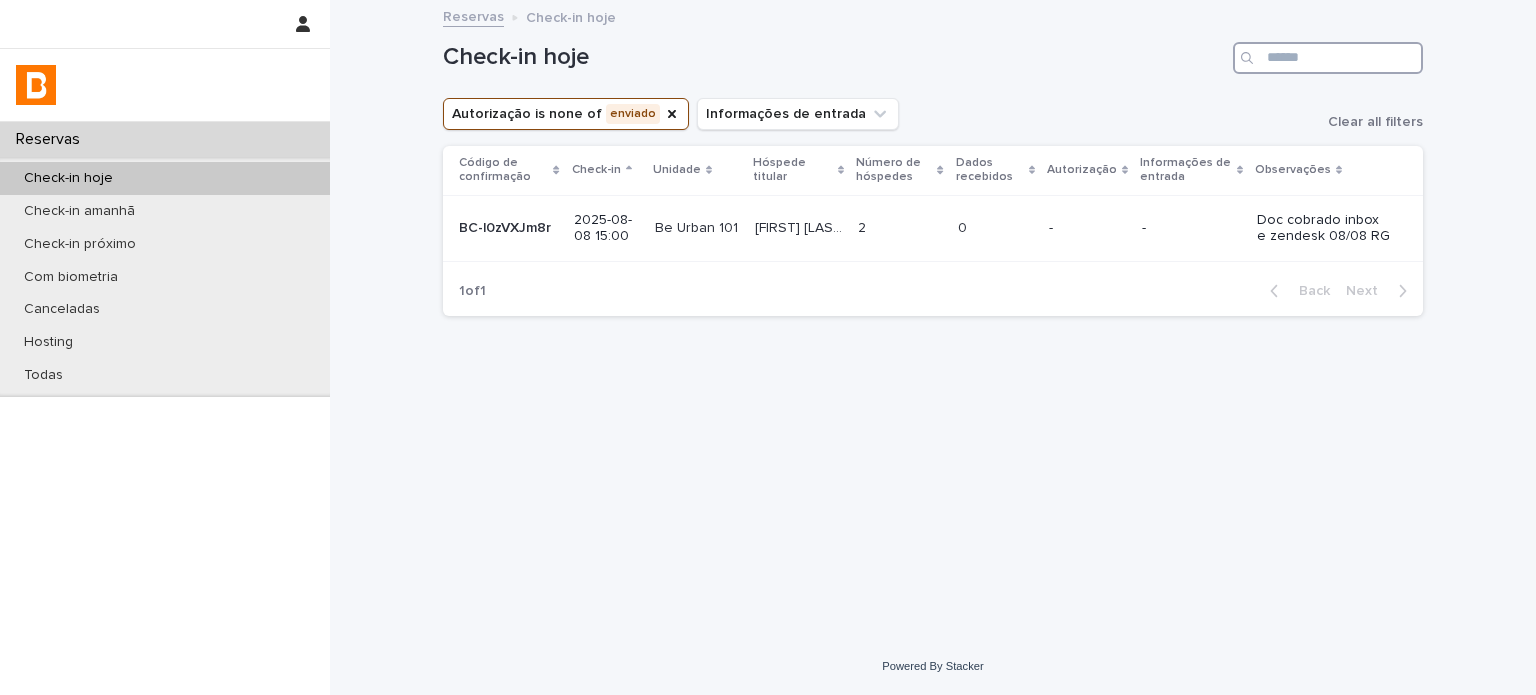 click at bounding box center (1328, 58) 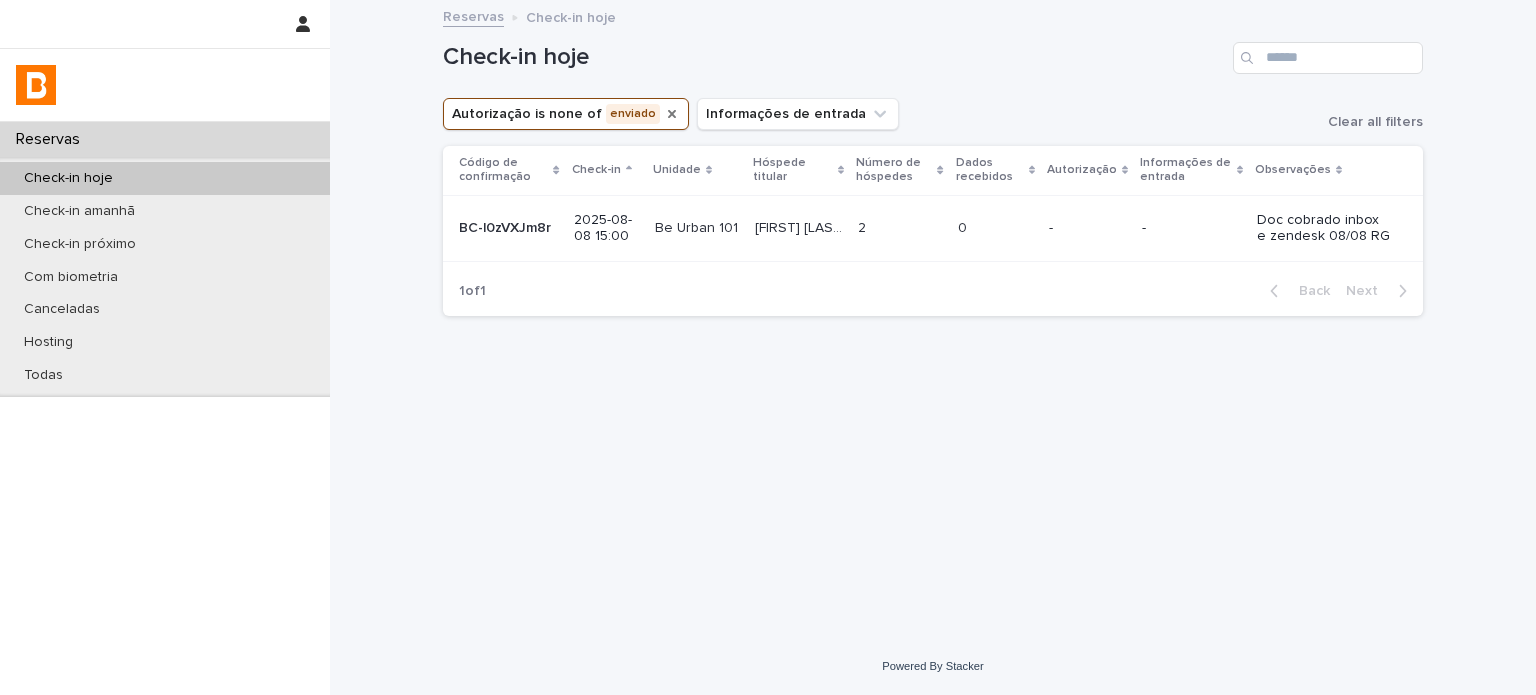 click 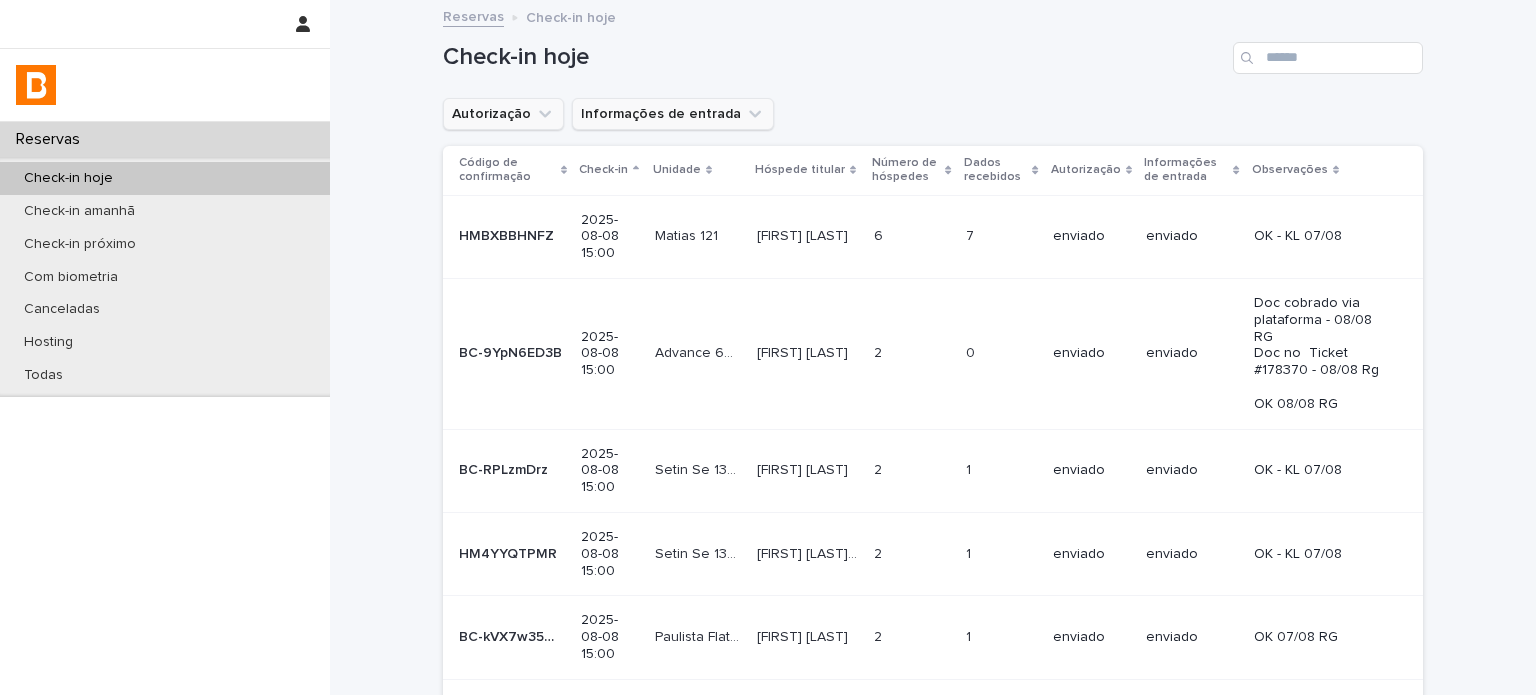 type 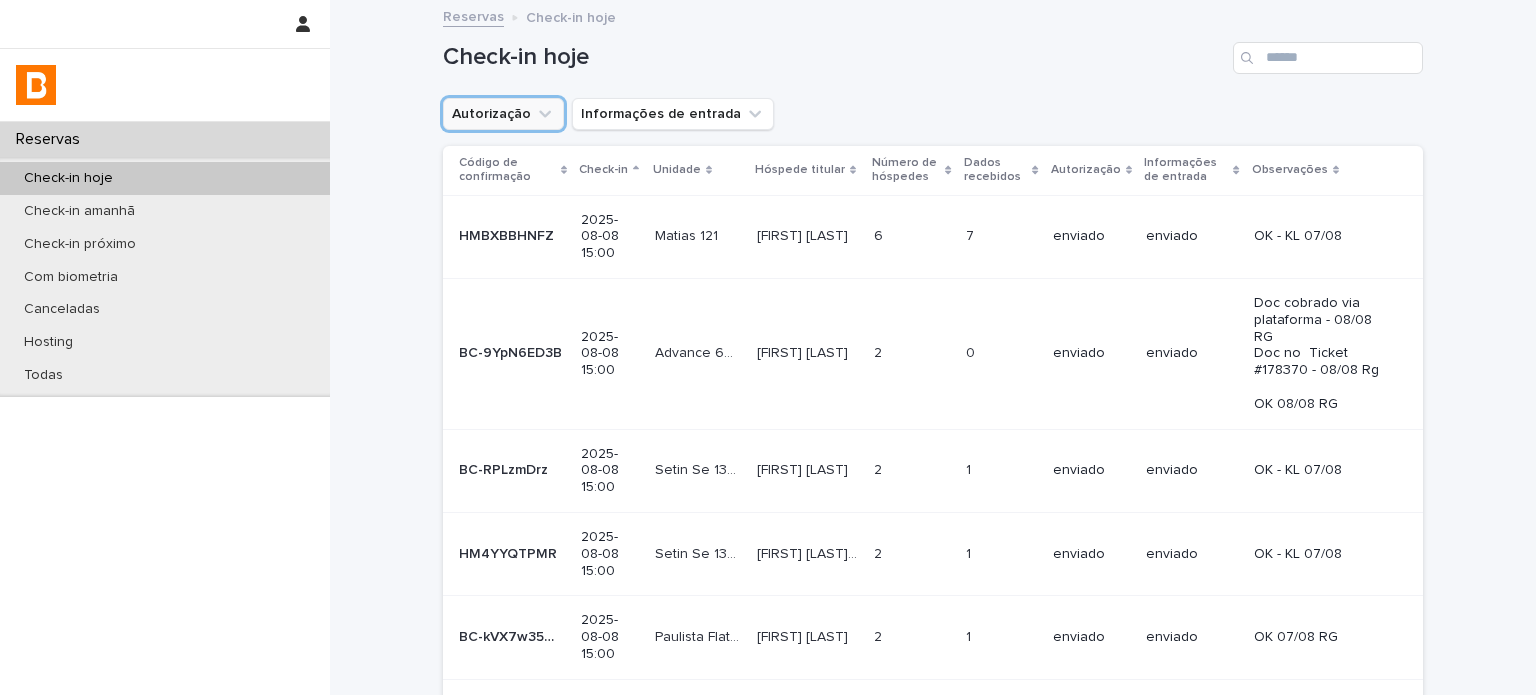 click on "Check-in hoje" at bounding box center (933, 50) 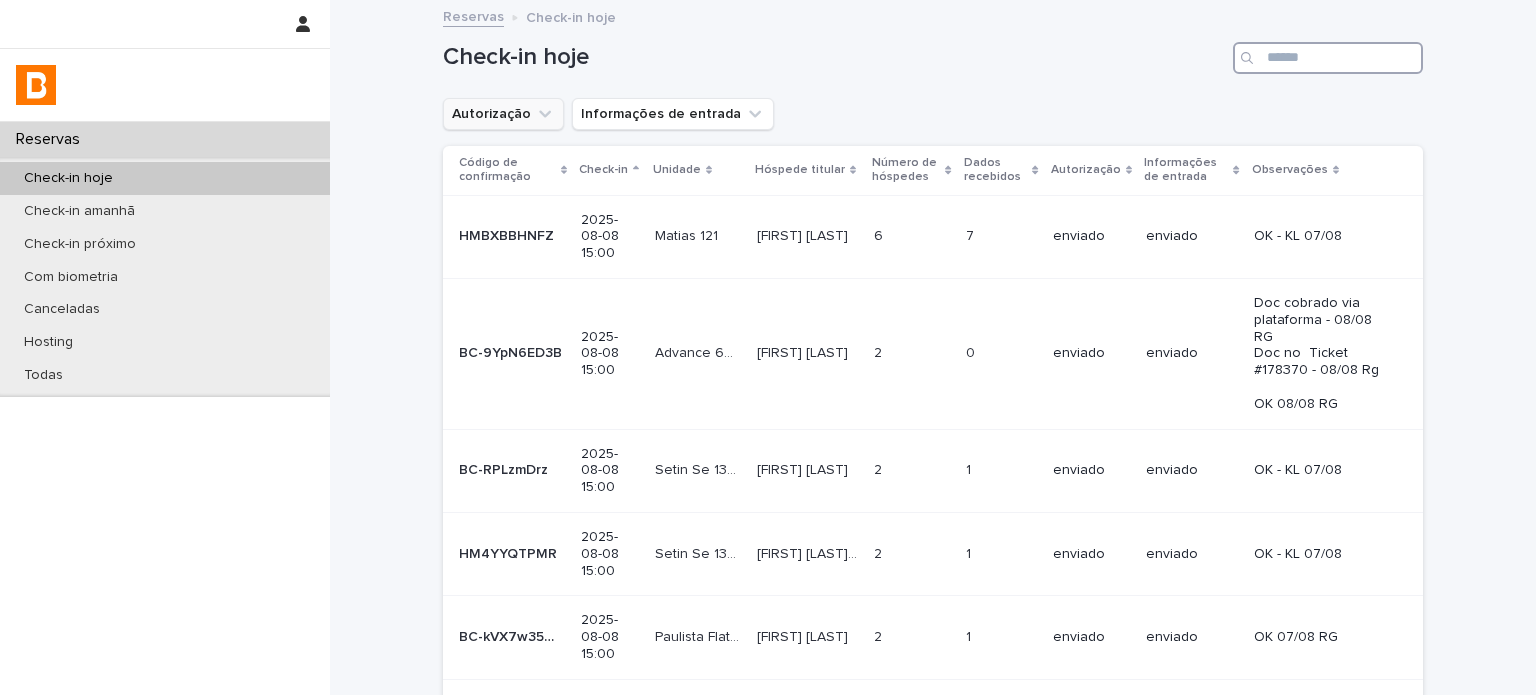 click at bounding box center (1328, 58) 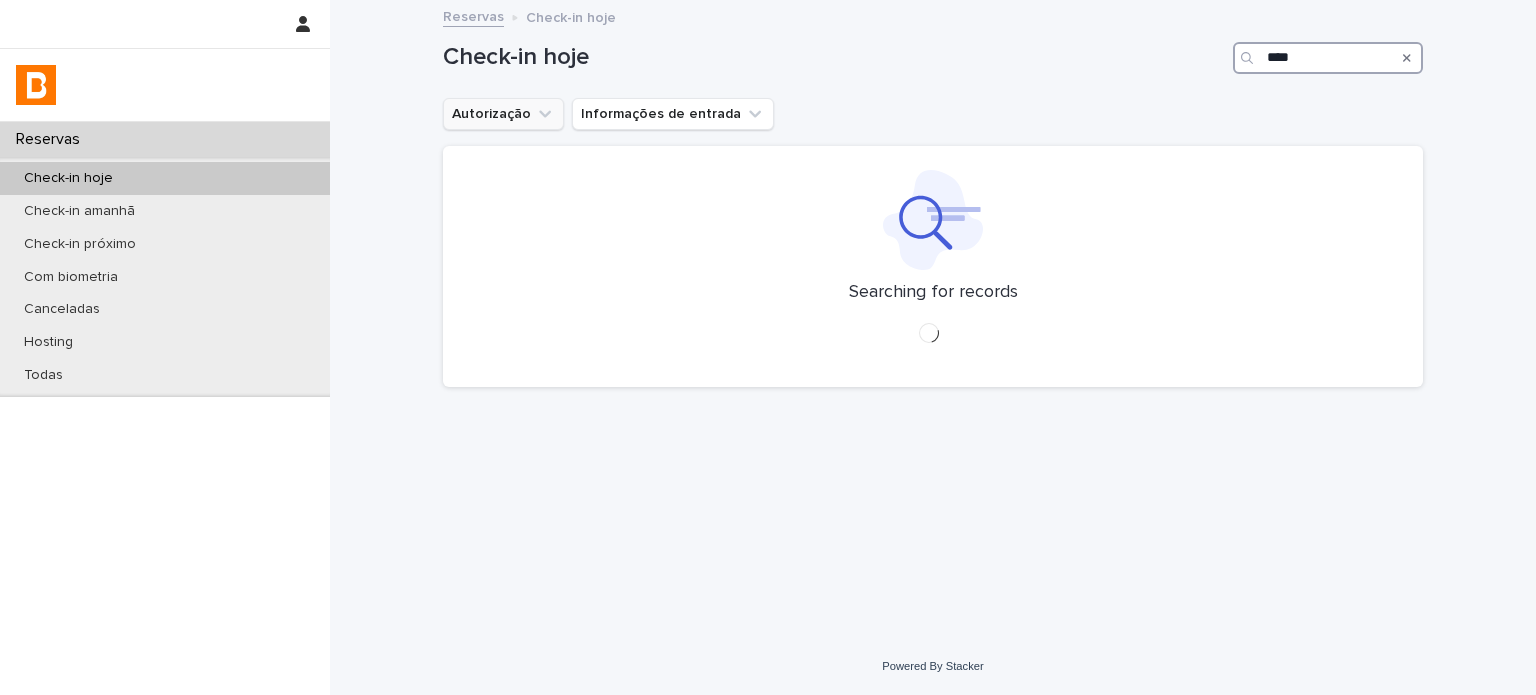 type on "***" 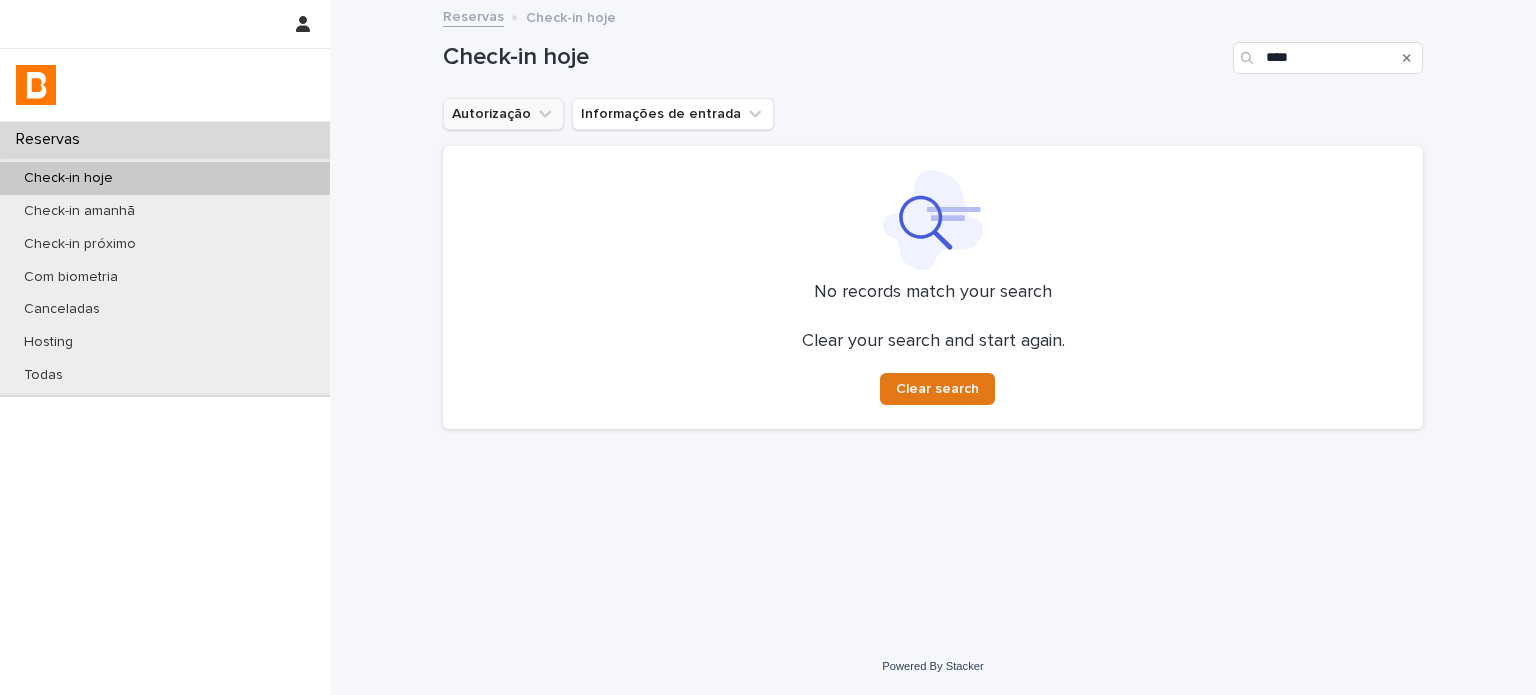 click on "Check-in hoje" at bounding box center (68, 178) 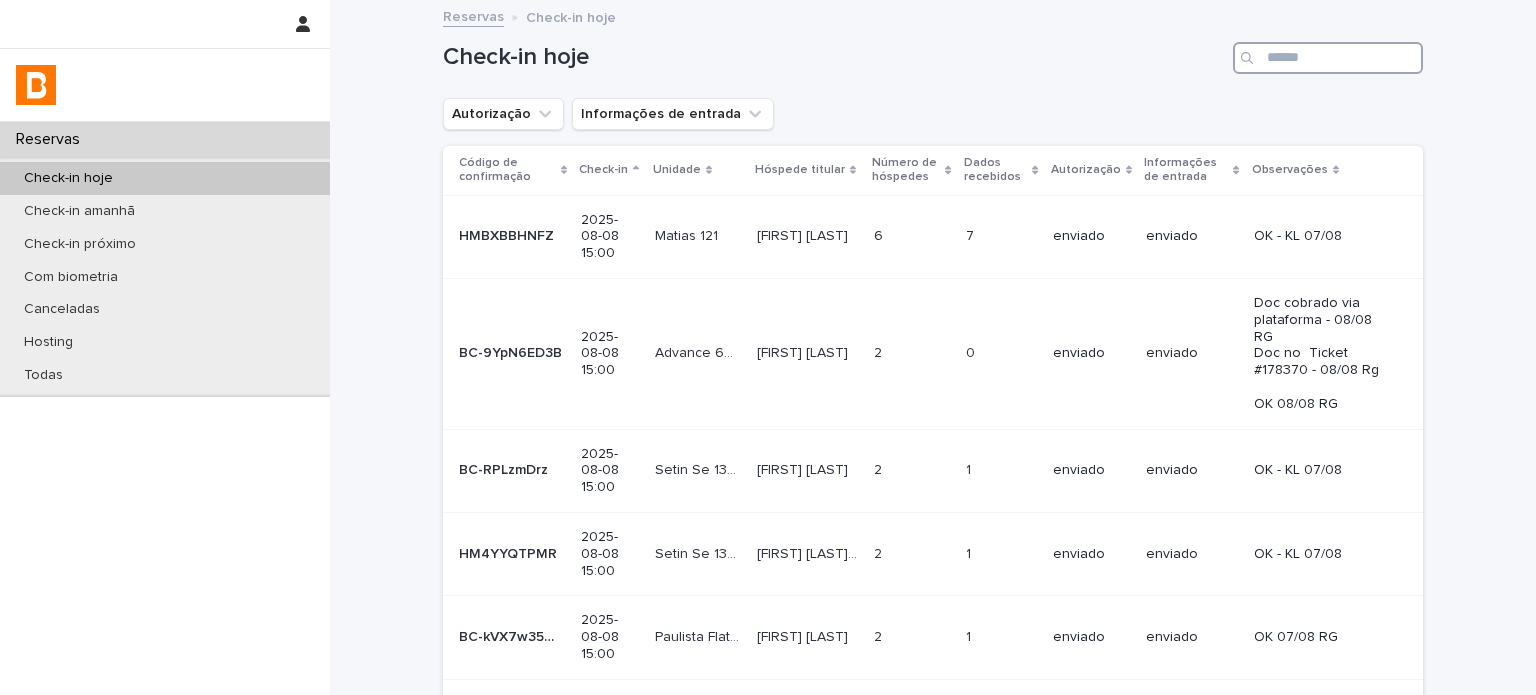 click at bounding box center [1328, 58] 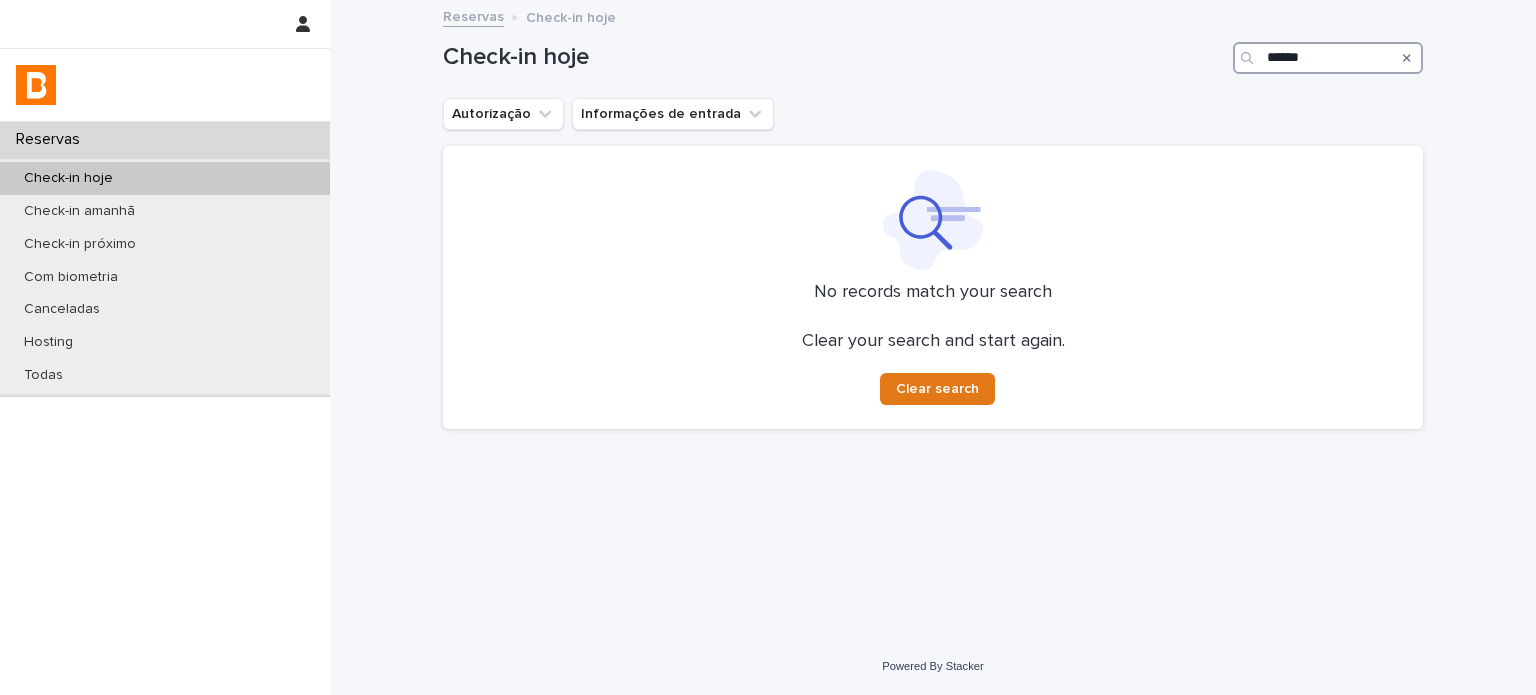 type on "******" 